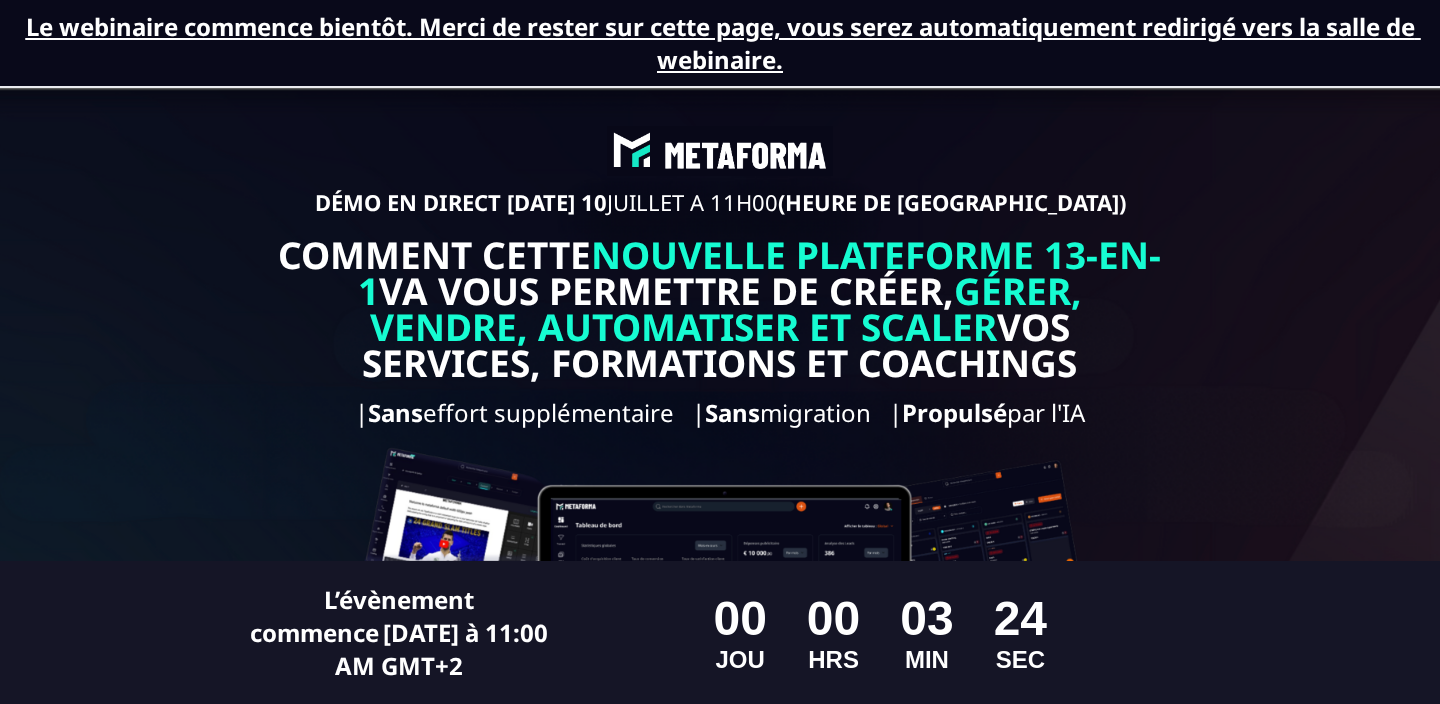 scroll, scrollTop: 0, scrollLeft: 0, axis: both 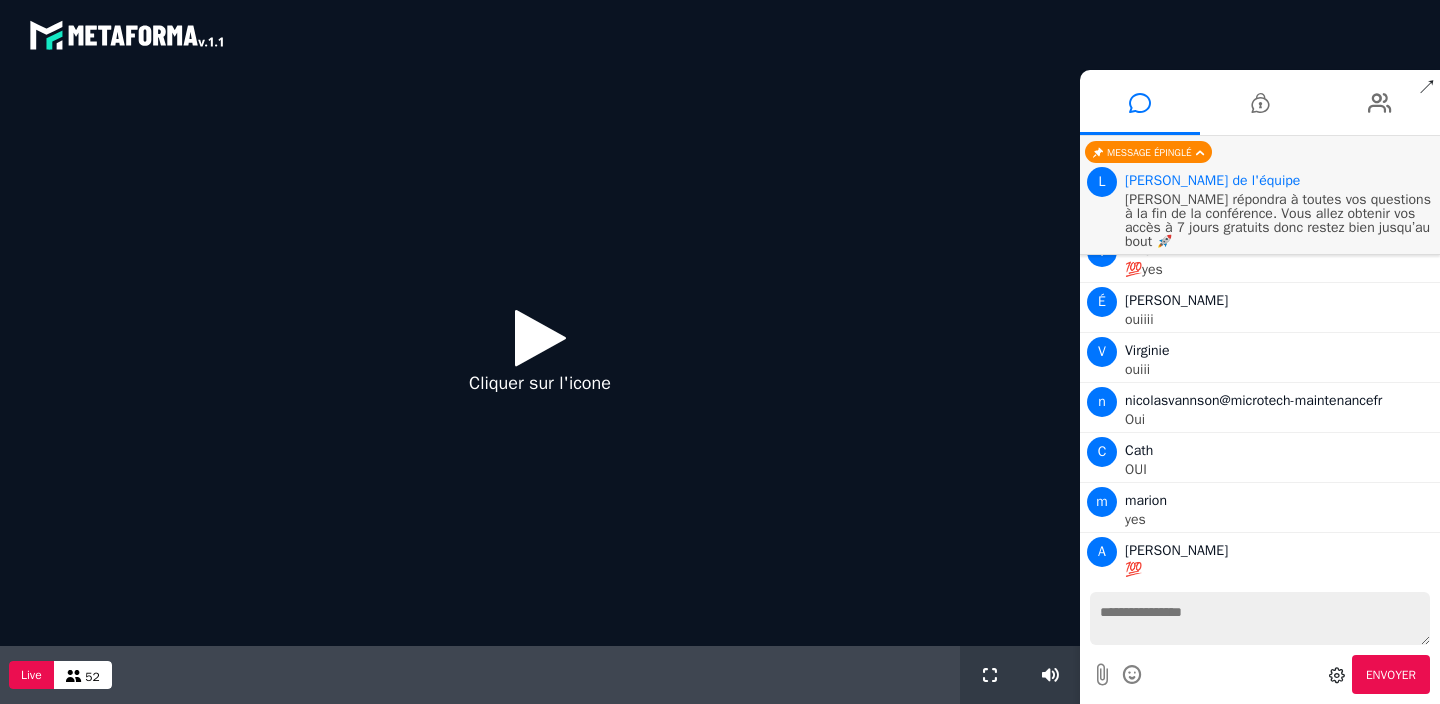 click at bounding box center [540, 337] 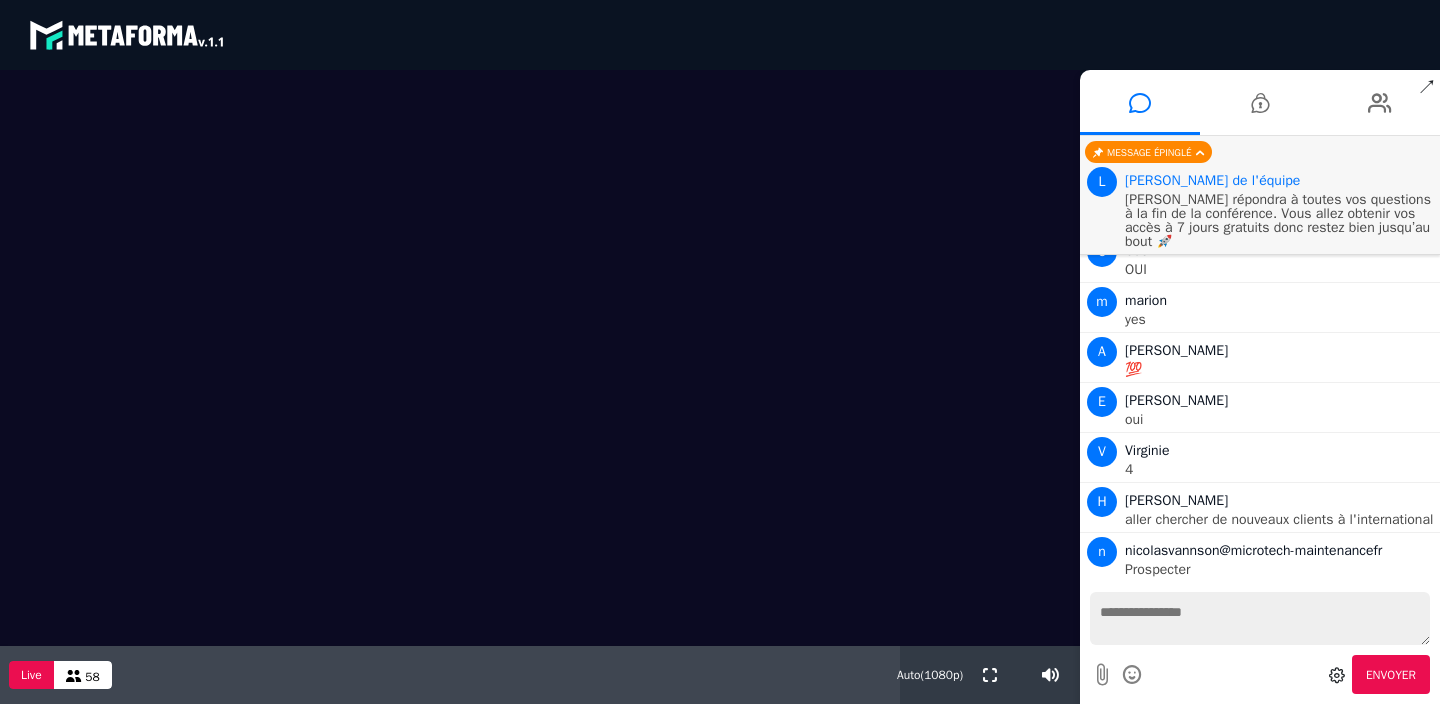 scroll, scrollTop: 4185, scrollLeft: 0, axis: vertical 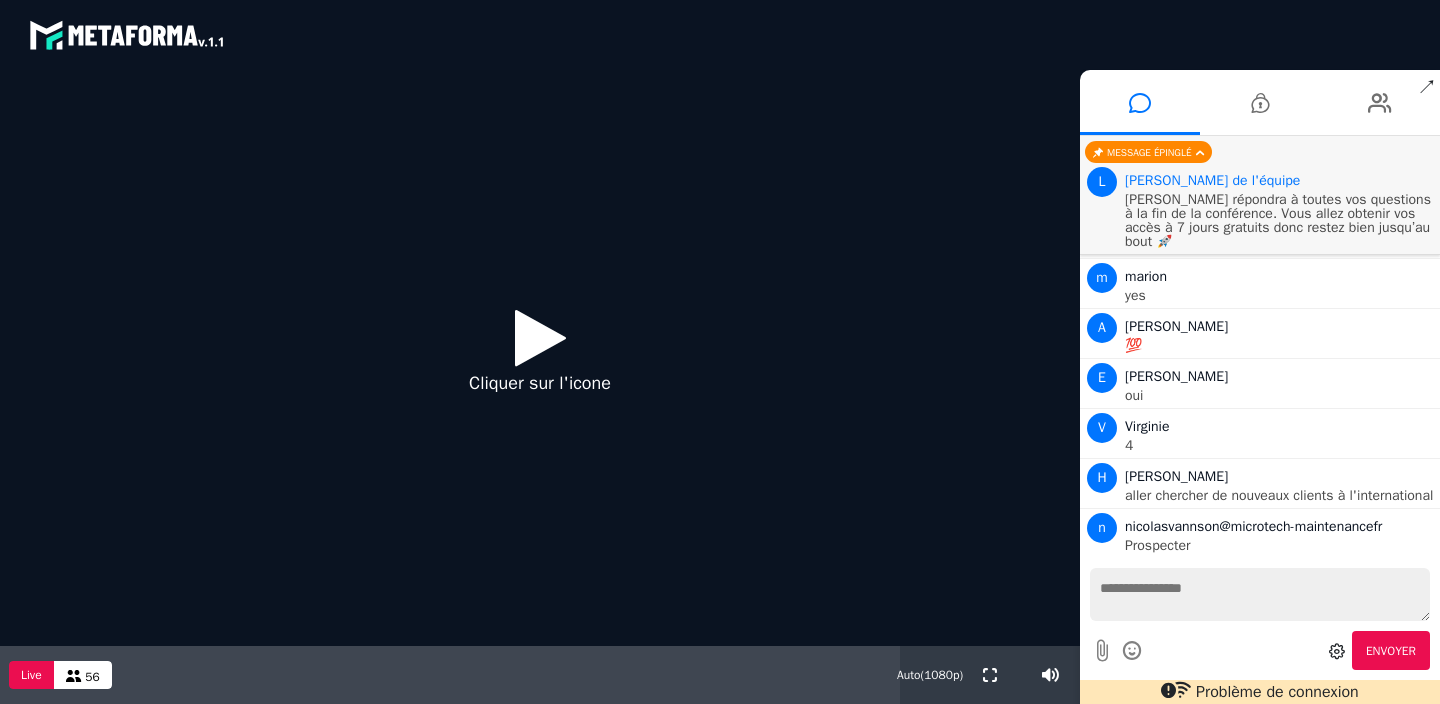 click at bounding box center (540, 337) 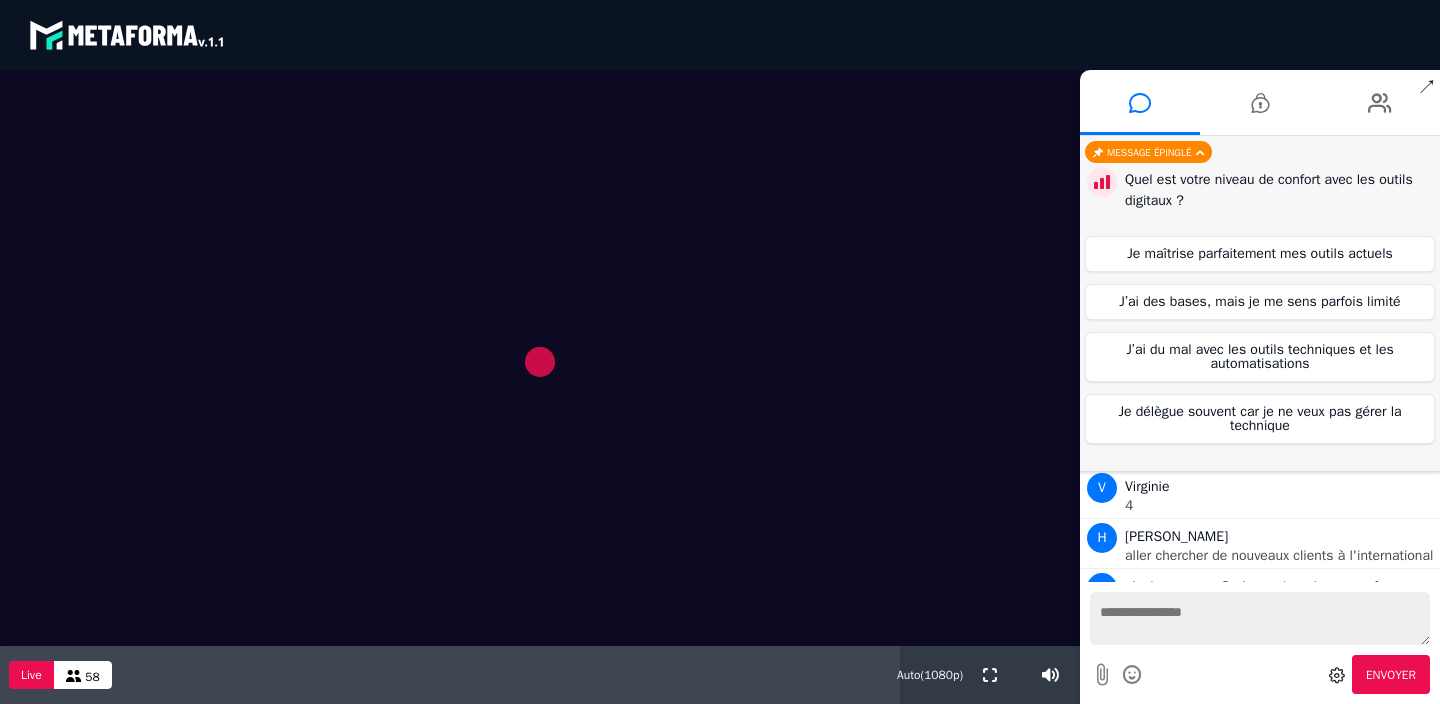 scroll, scrollTop: 4278, scrollLeft: 0, axis: vertical 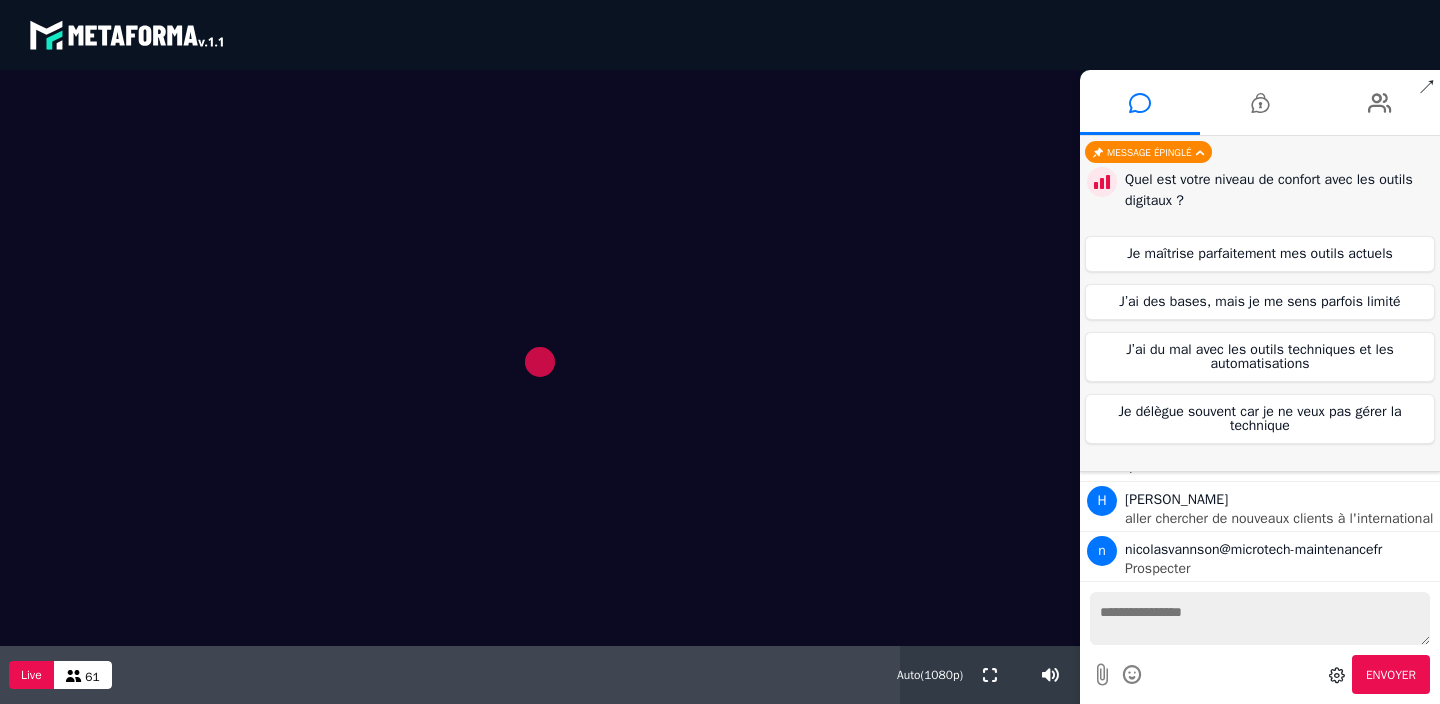 click at bounding box center (540, 358) 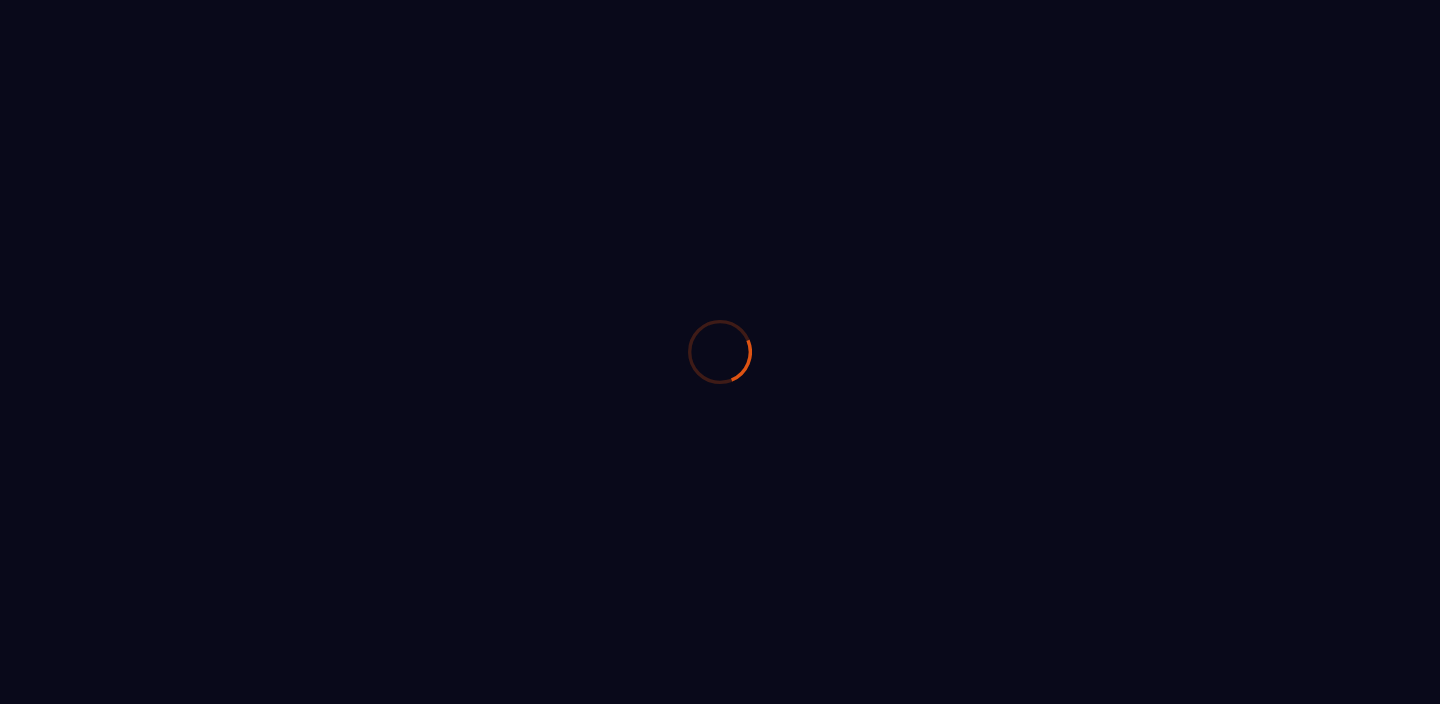 scroll, scrollTop: 0, scrollLeft: 0, axis: both 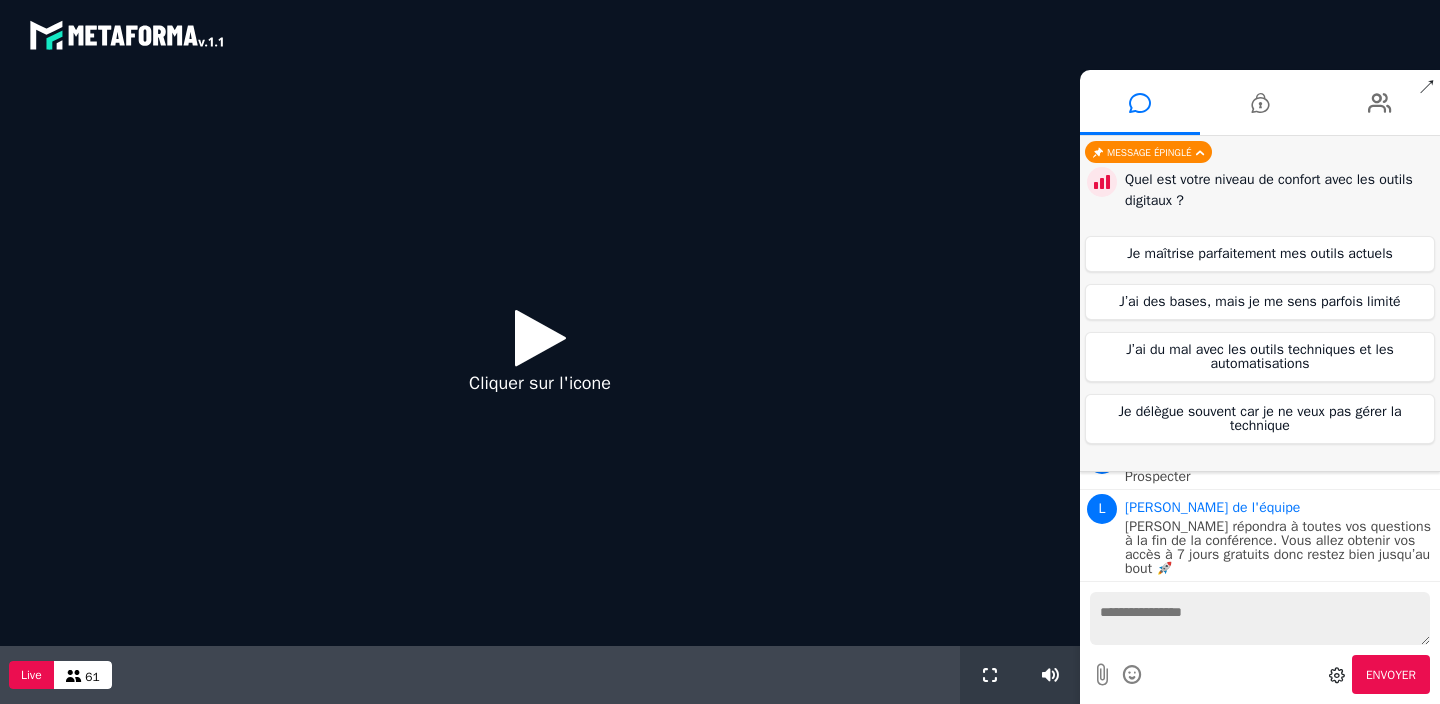 click at bounding box center [540, 337] 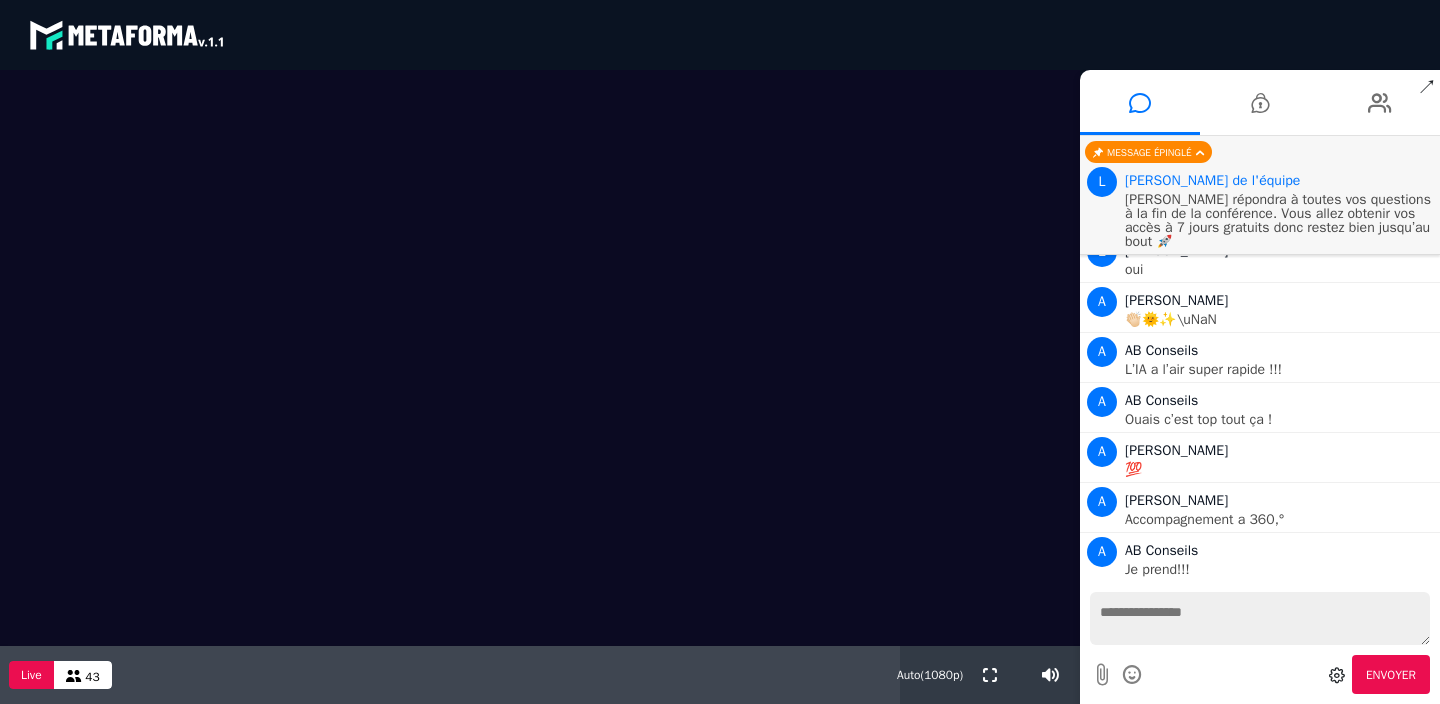scroll, scrollTop: 3721, scrollLeft: 0, axis: vertical 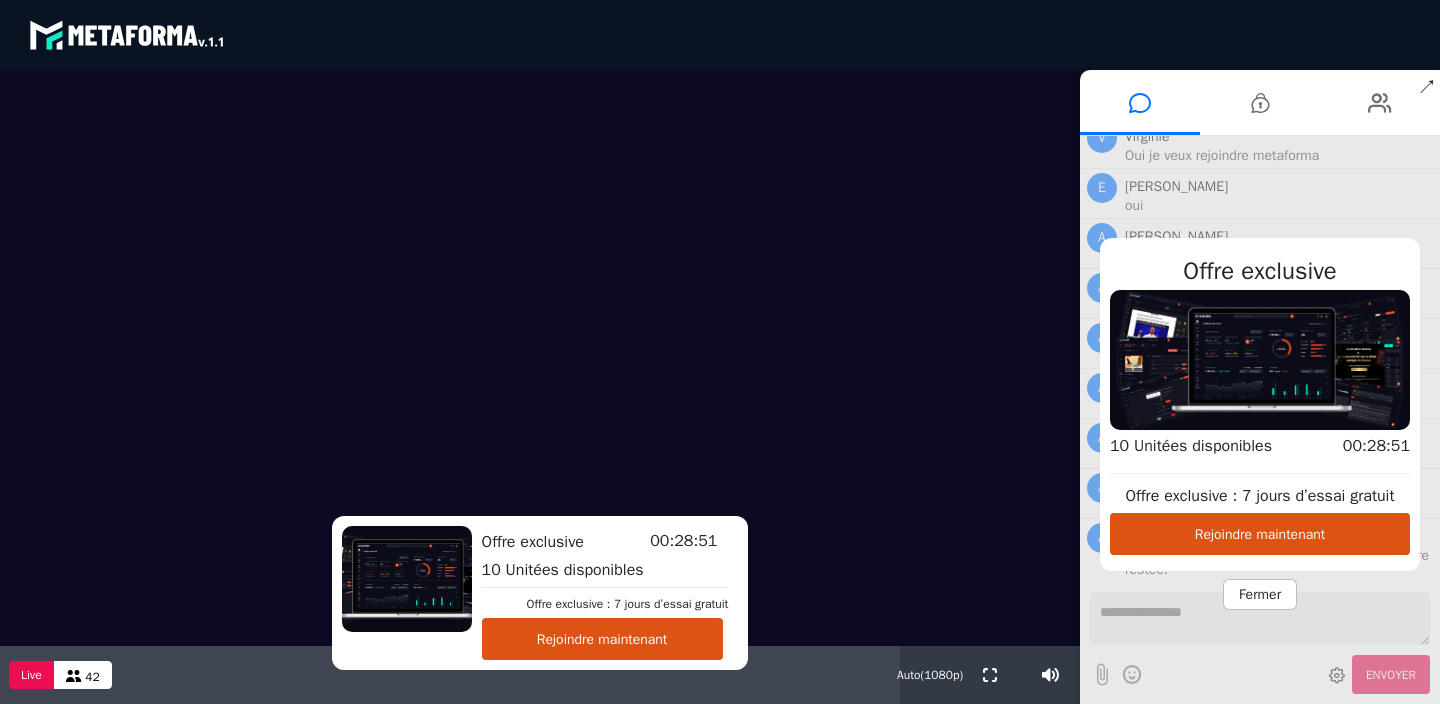 click on "Rejoindre maintenant" at bounding box center (1260, 534) 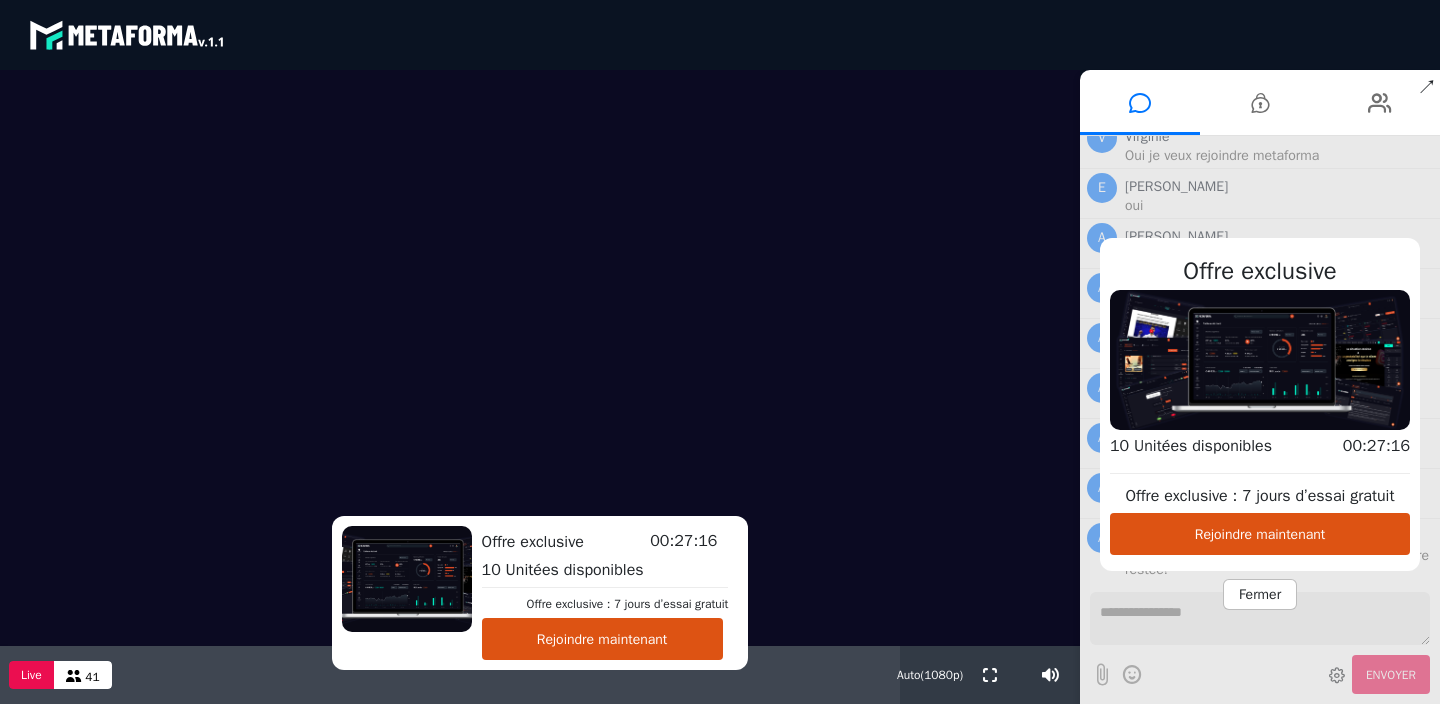 click on "Fermer" at bounding box center [1260, 594] 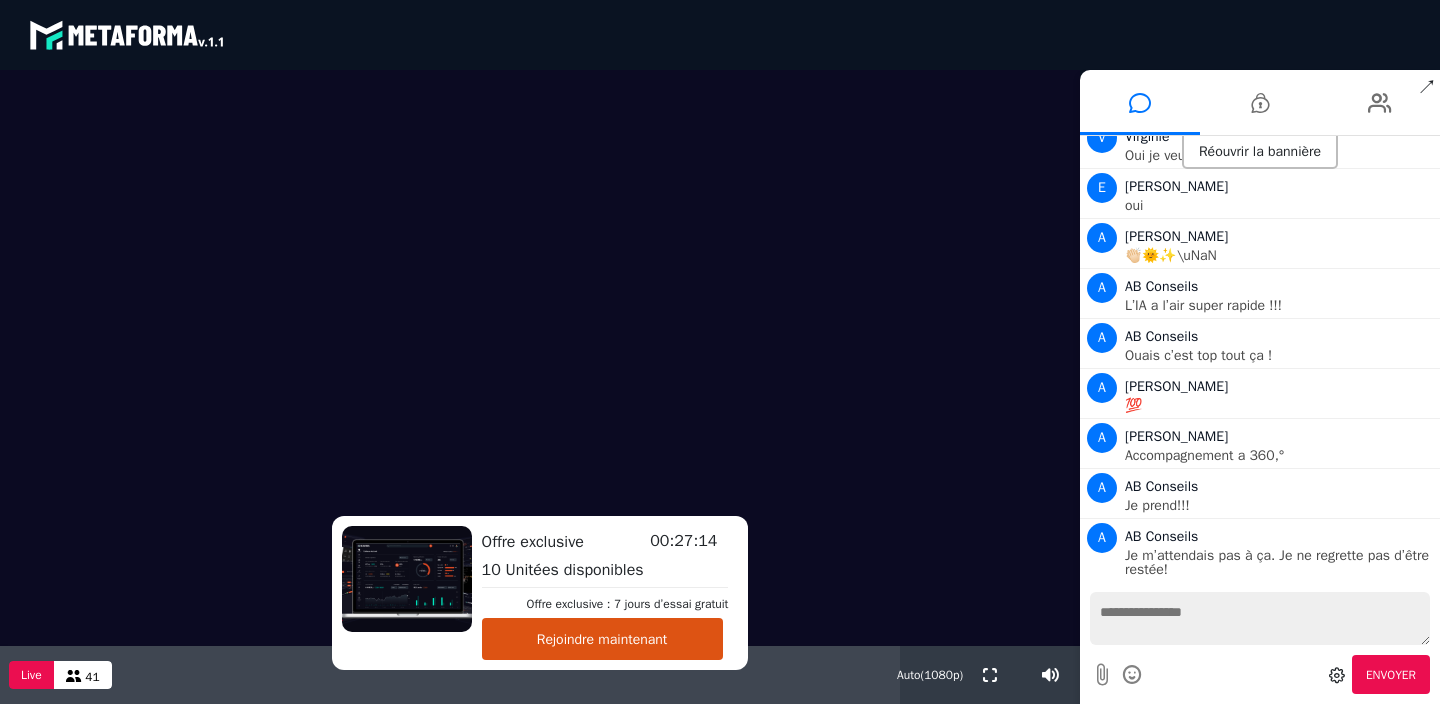 click at bounding box center [1260, 618] 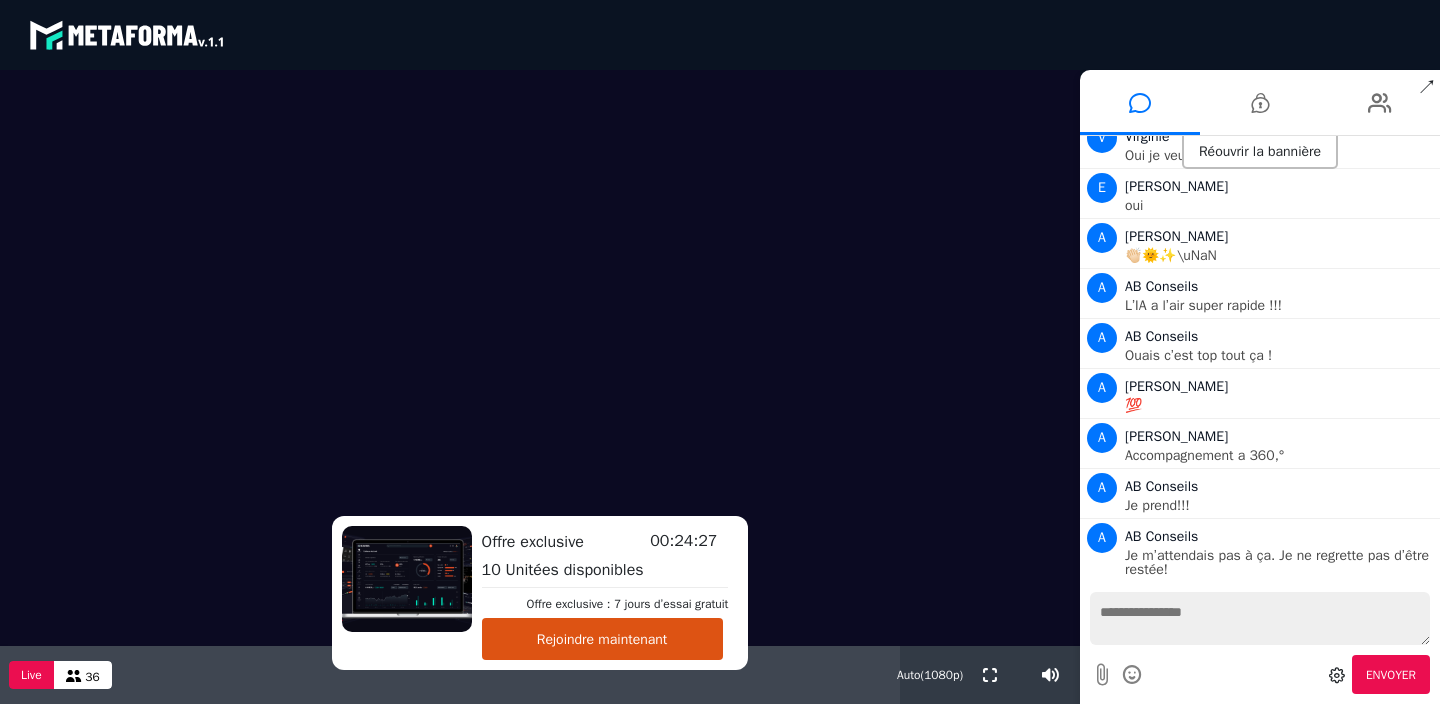 click at bounding box center (1260, 618) 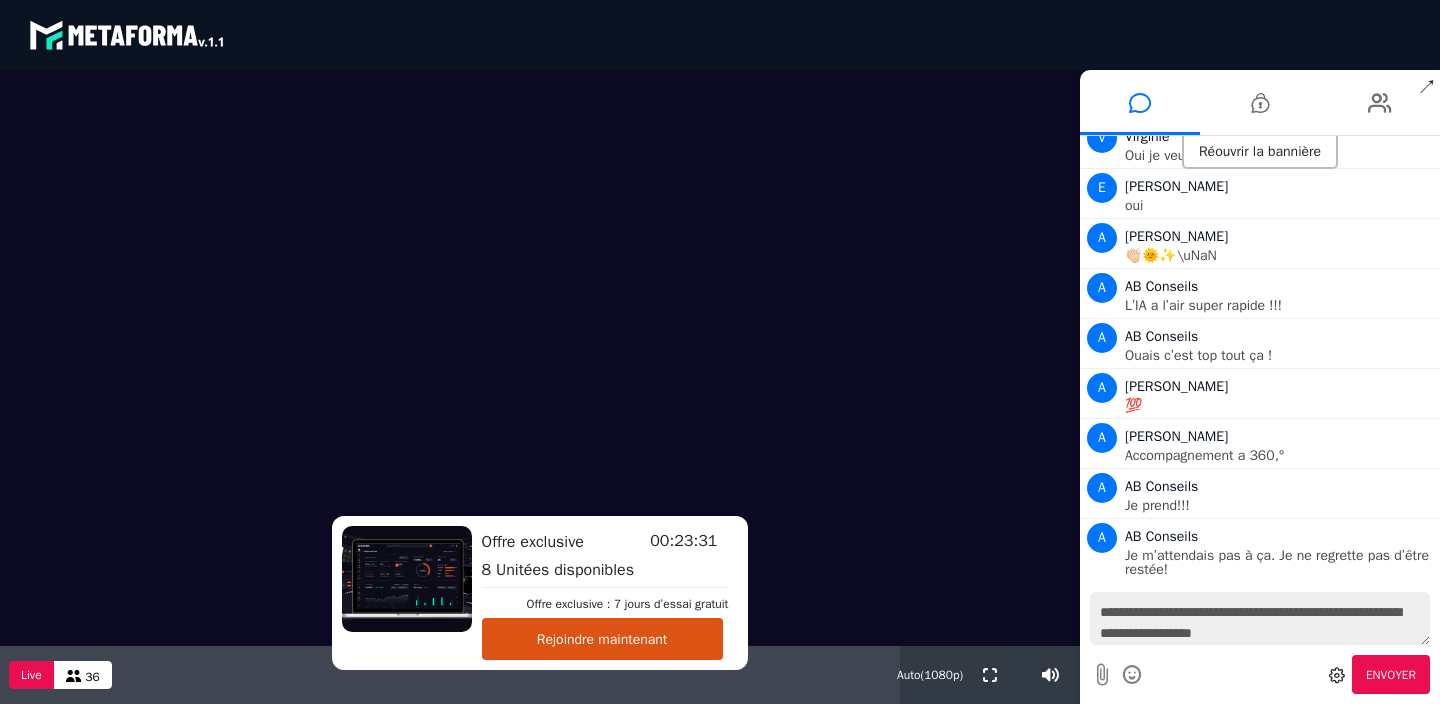 type on "**********" 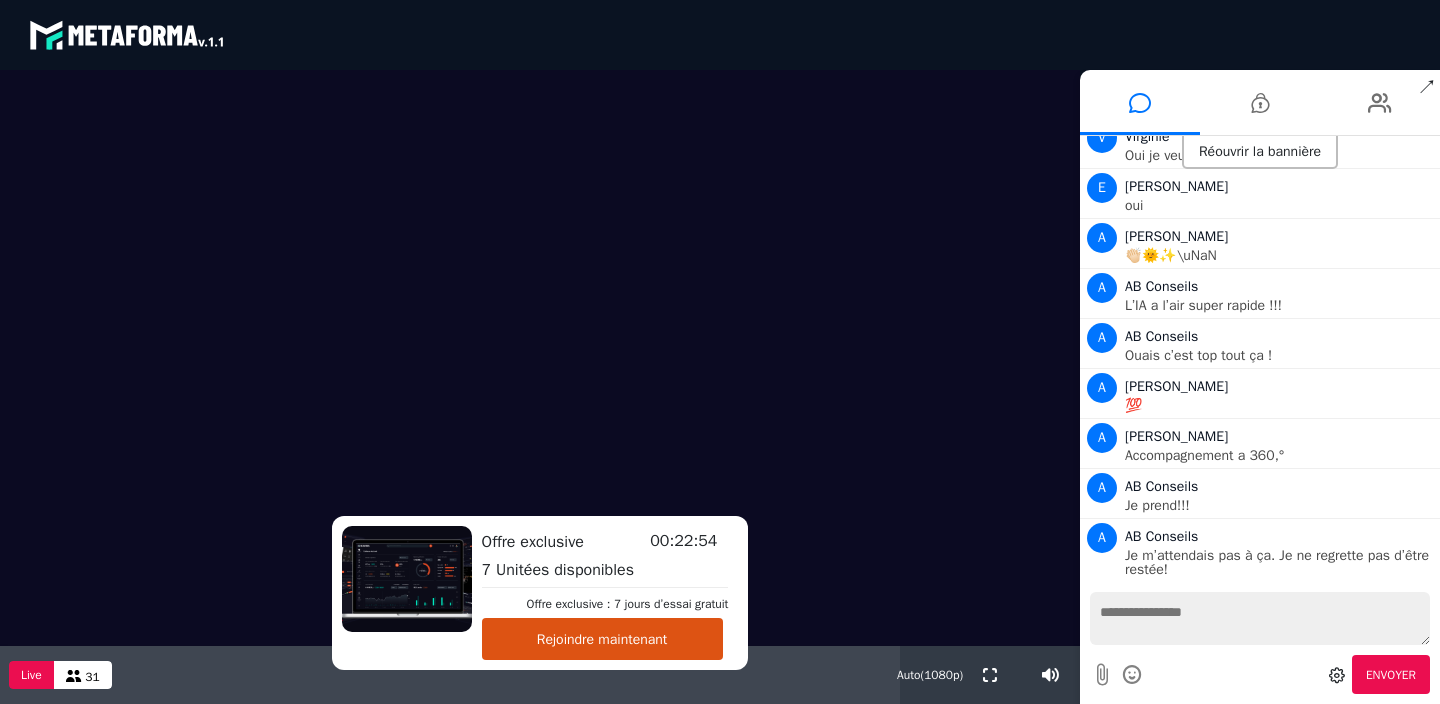 click at bounding box center (1260, 618) 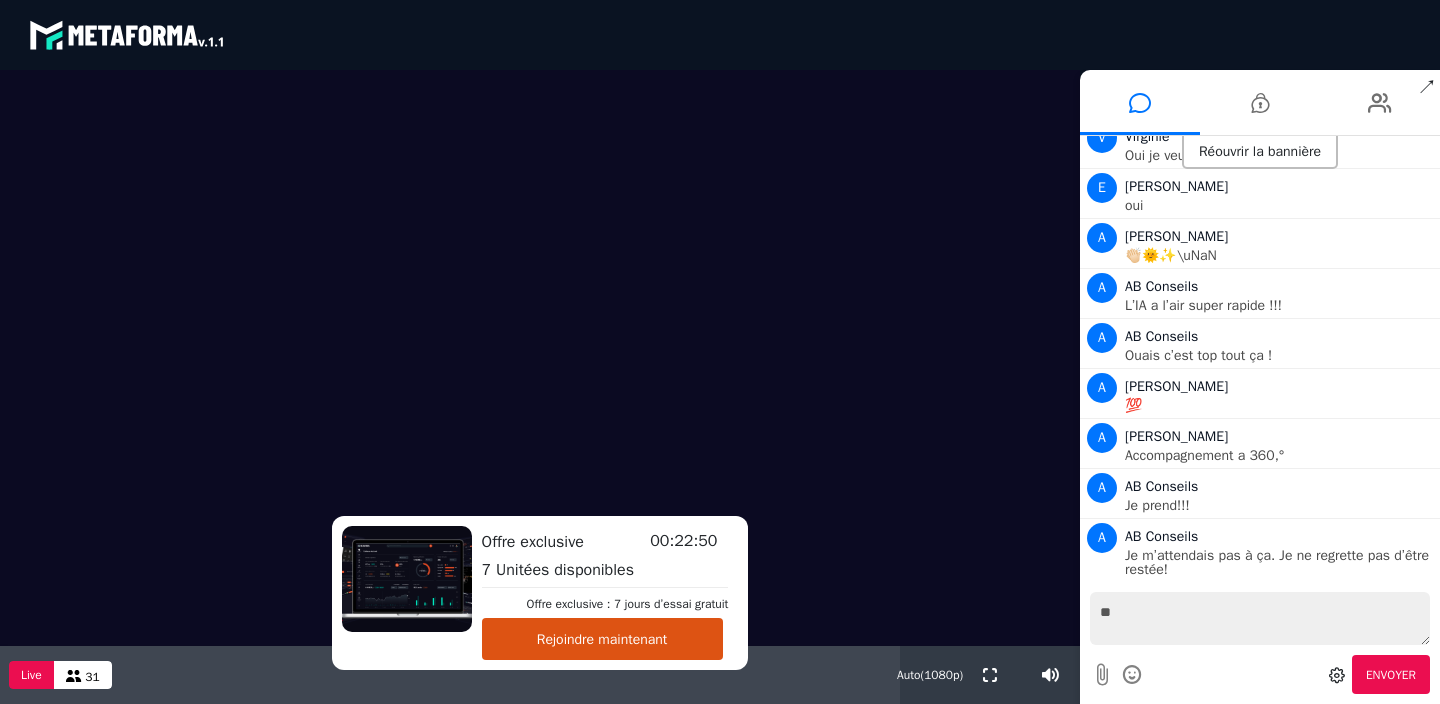 type on "*" 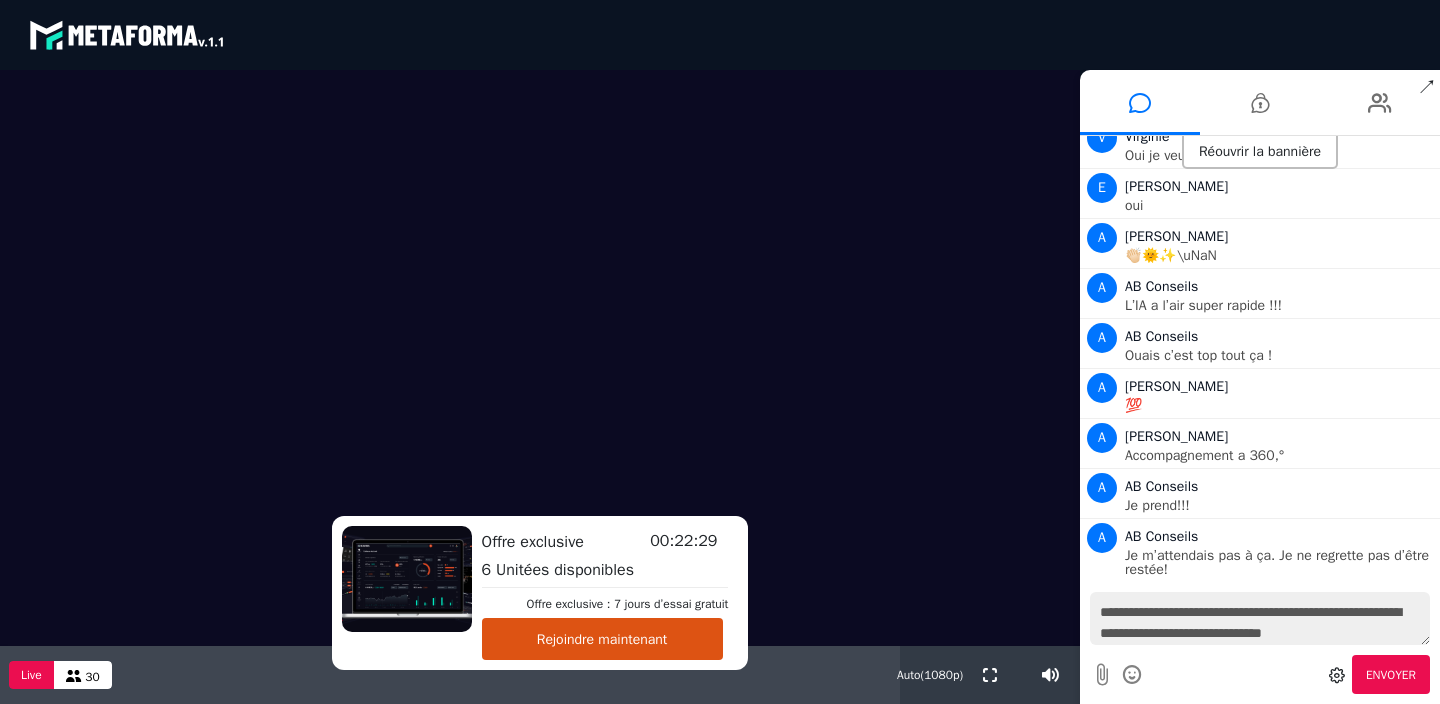 type on "**********" 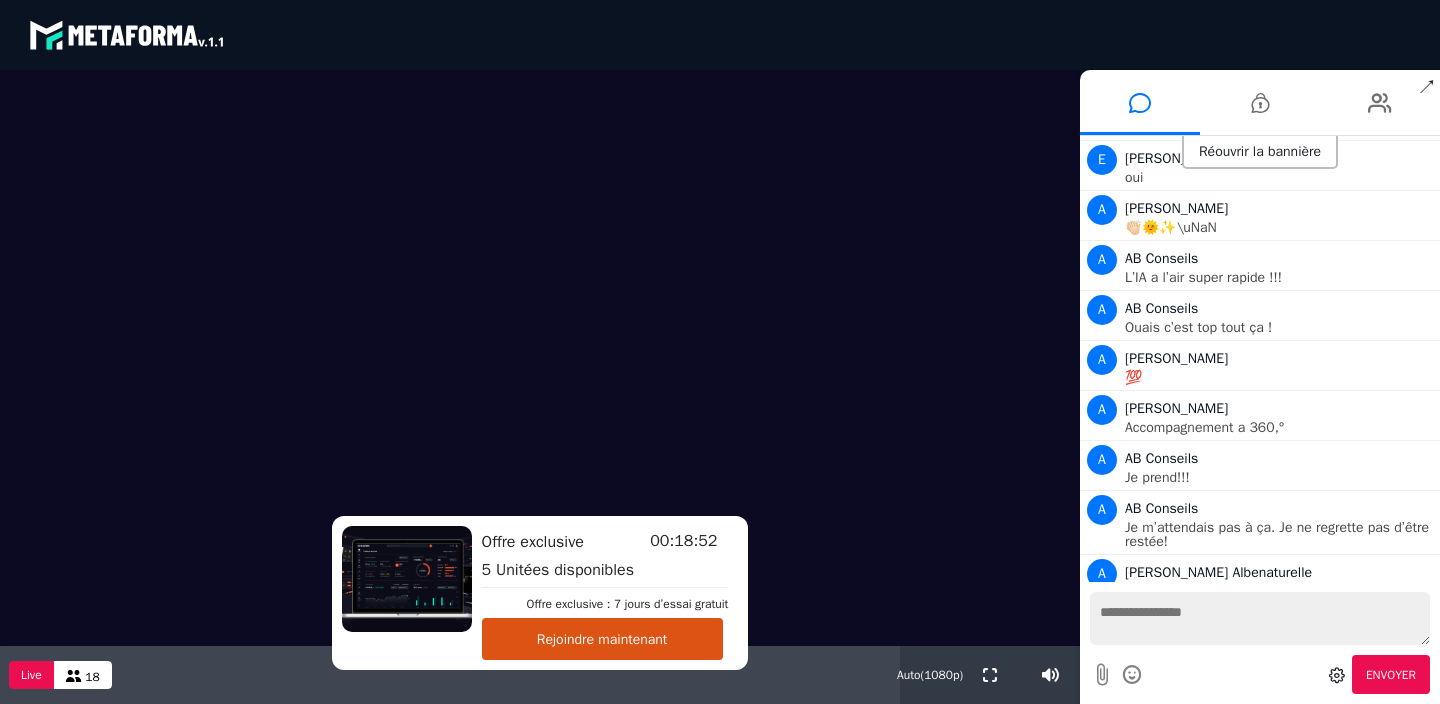 scroll, scrollTop: 3771, scrollLeft: 0, axis: vertical 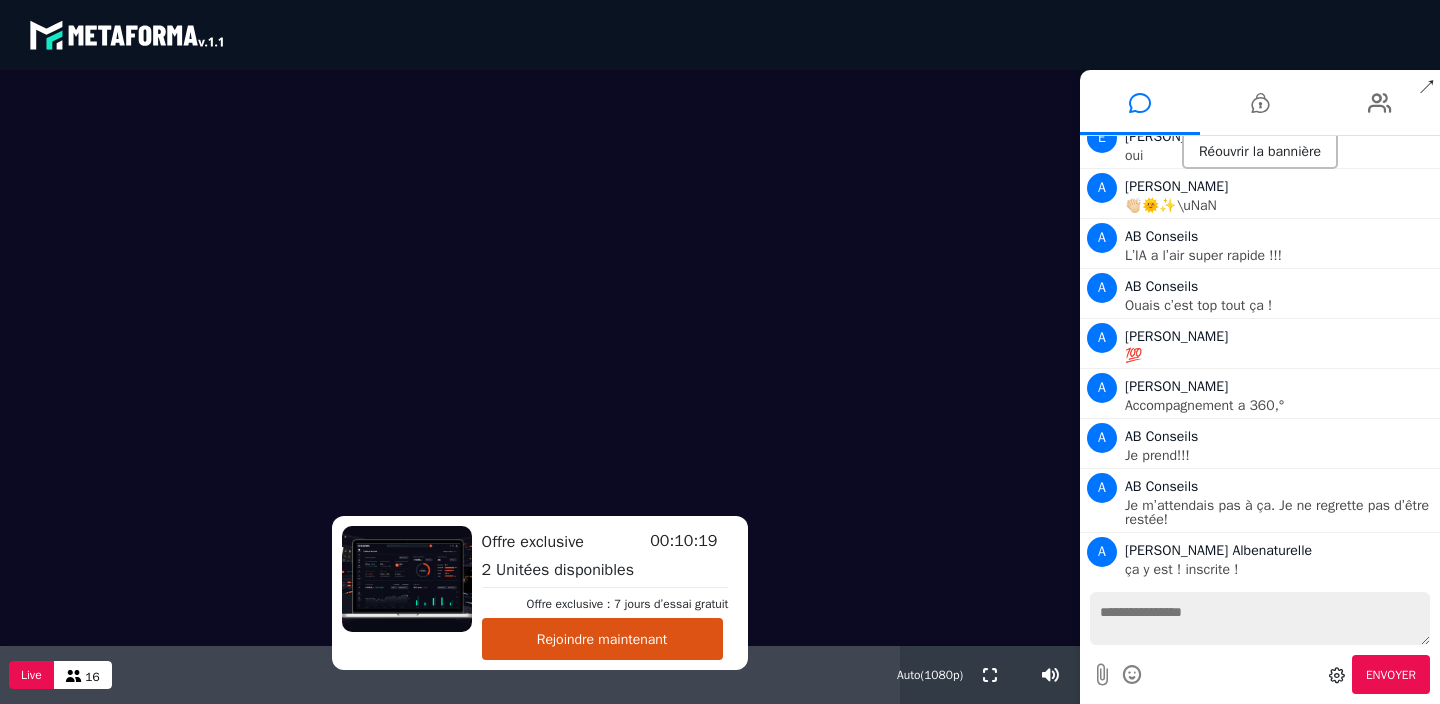 click at bounding box center [1260, 618] 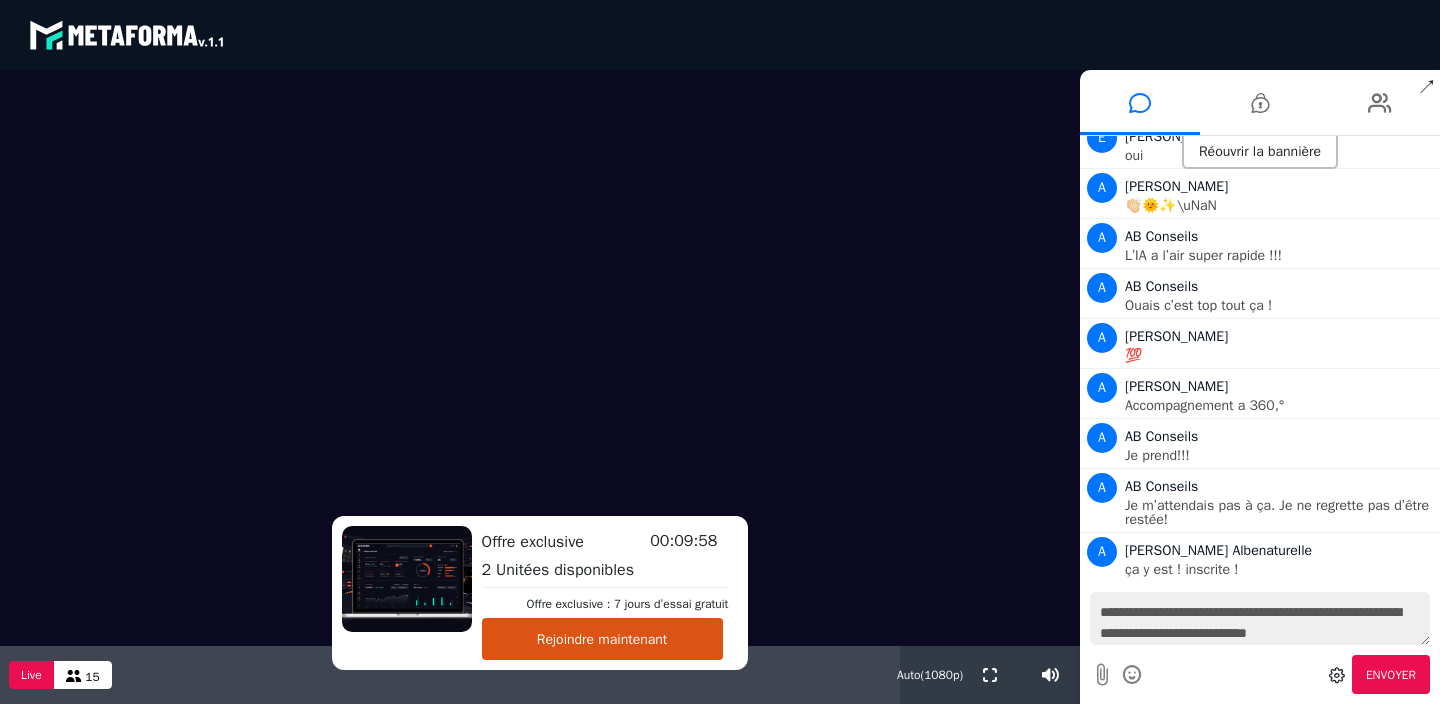 type on "**********" 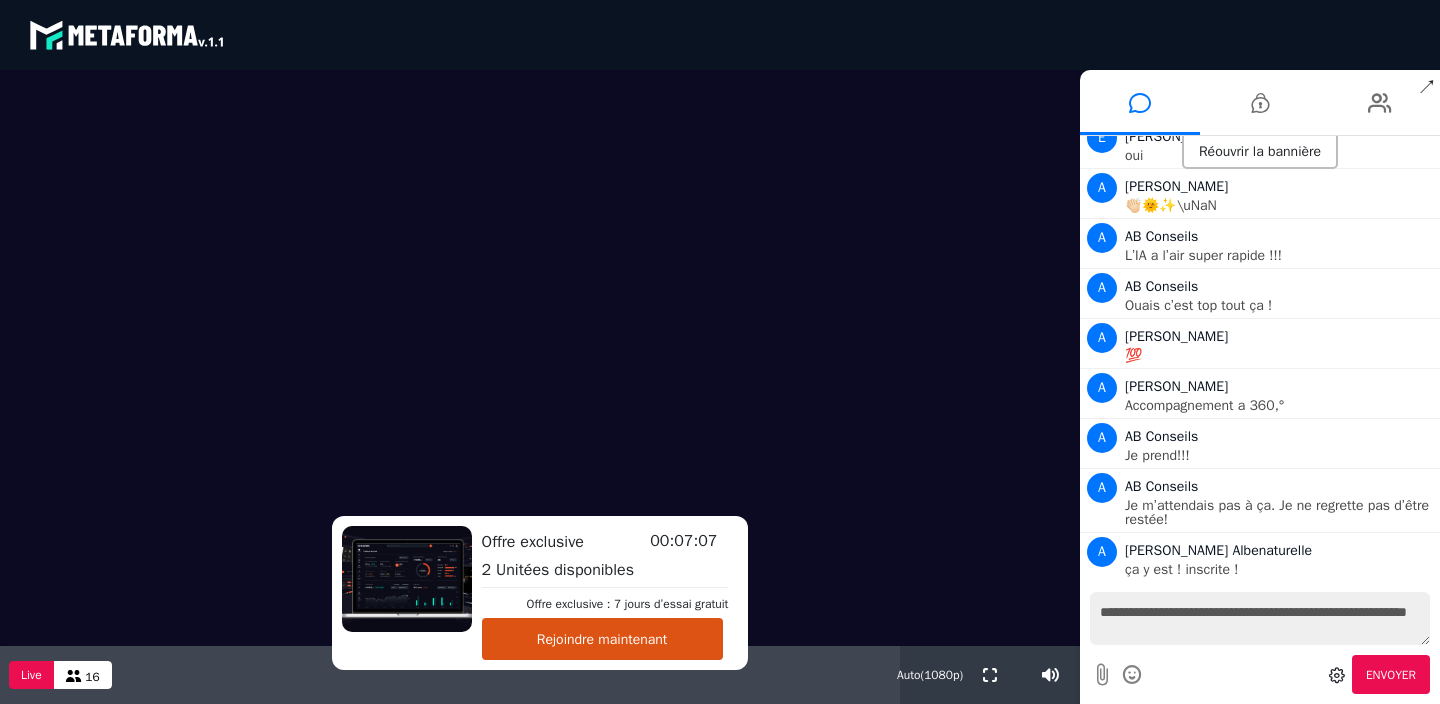 type on "**********" 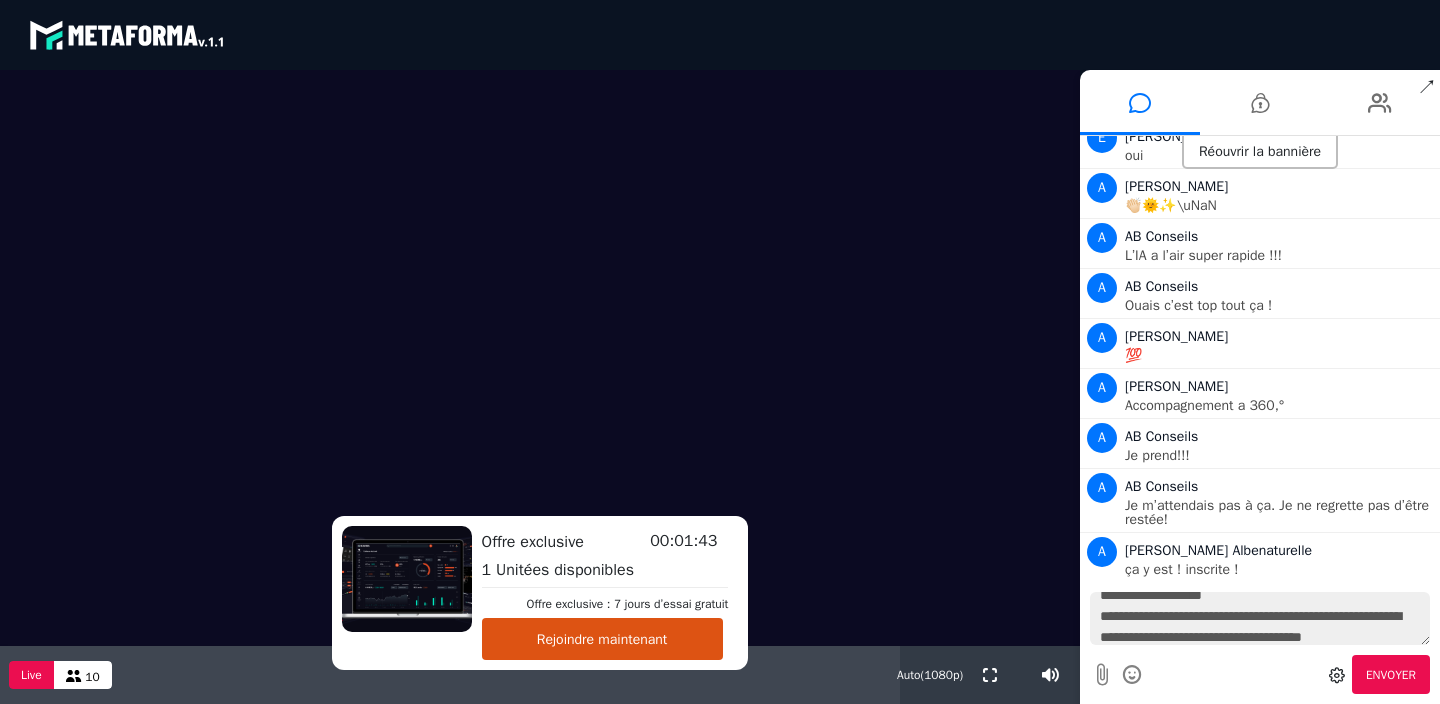 scroll, scrollTop: 80, scrollLeft: 0, axis: vertical 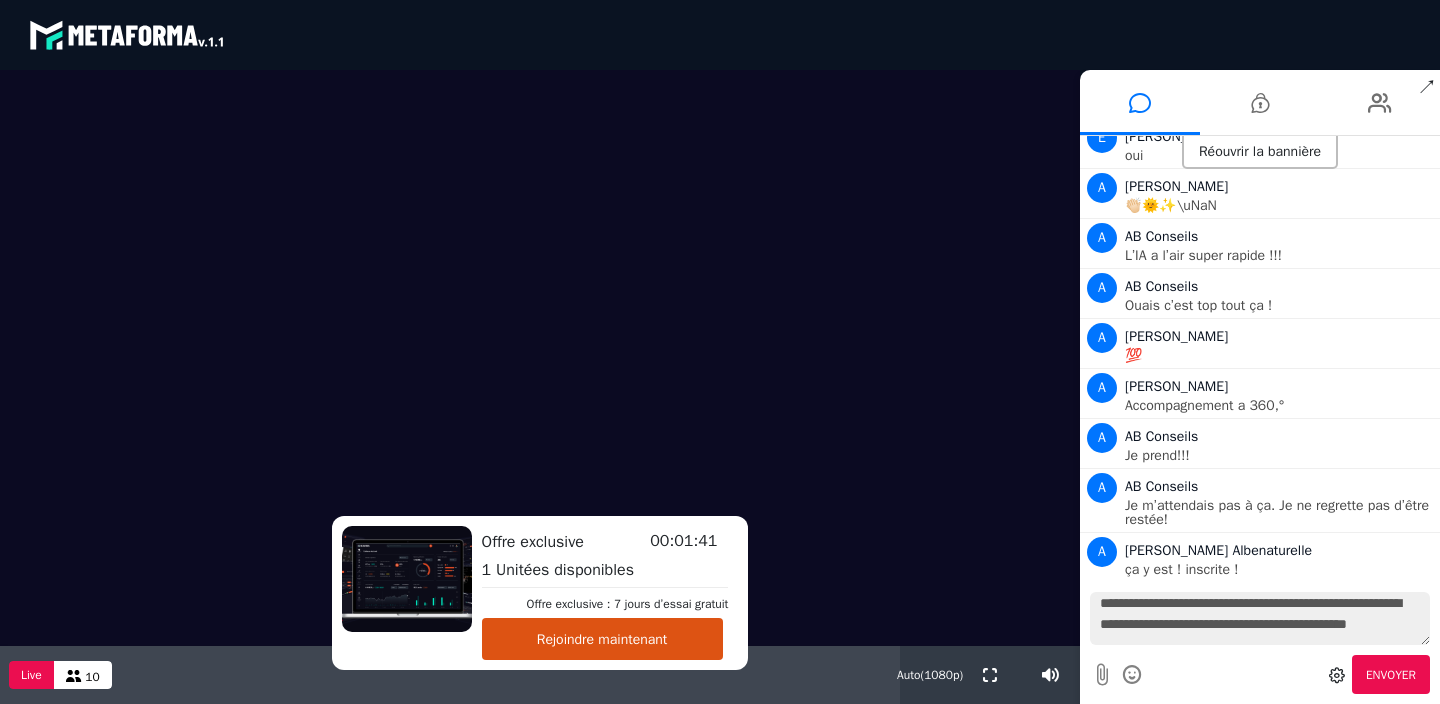 type on "**********" 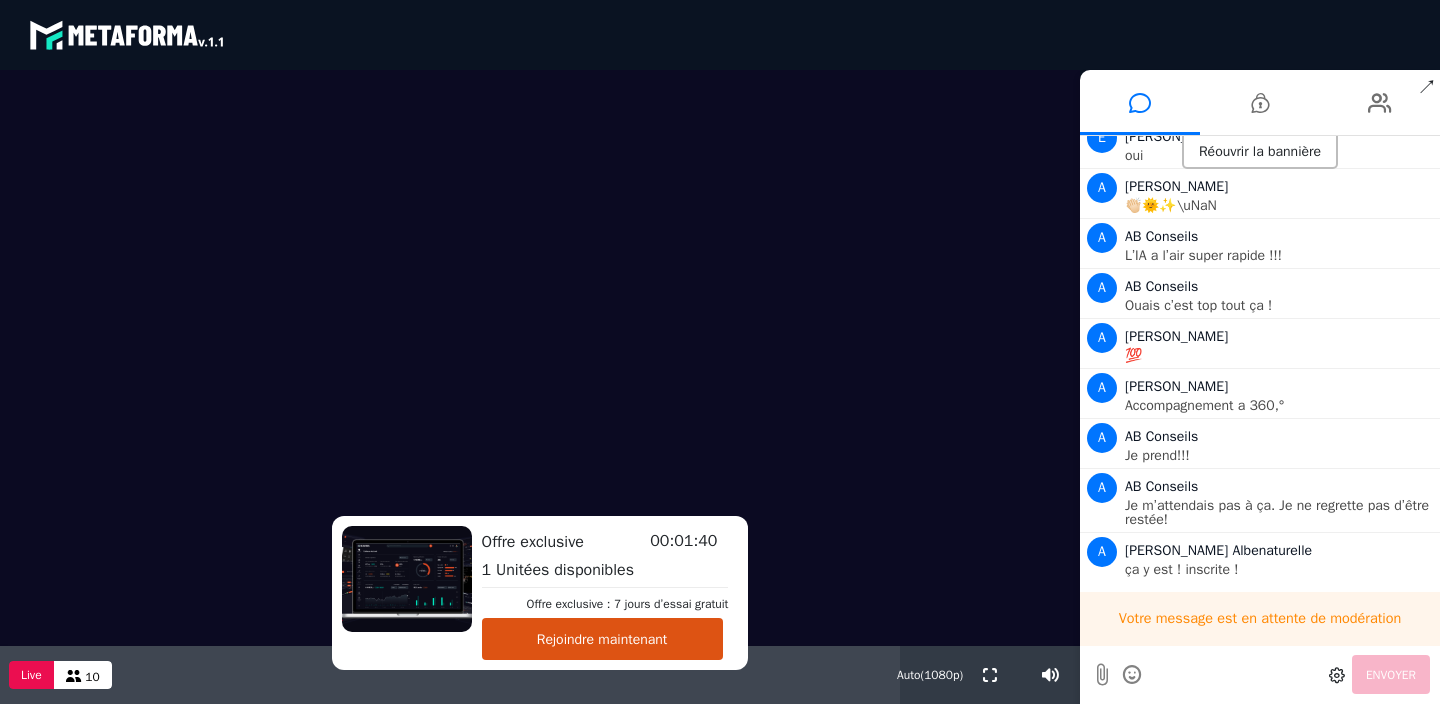 scroll, scrollTop: 0, scrollLeft: 0, axis: both 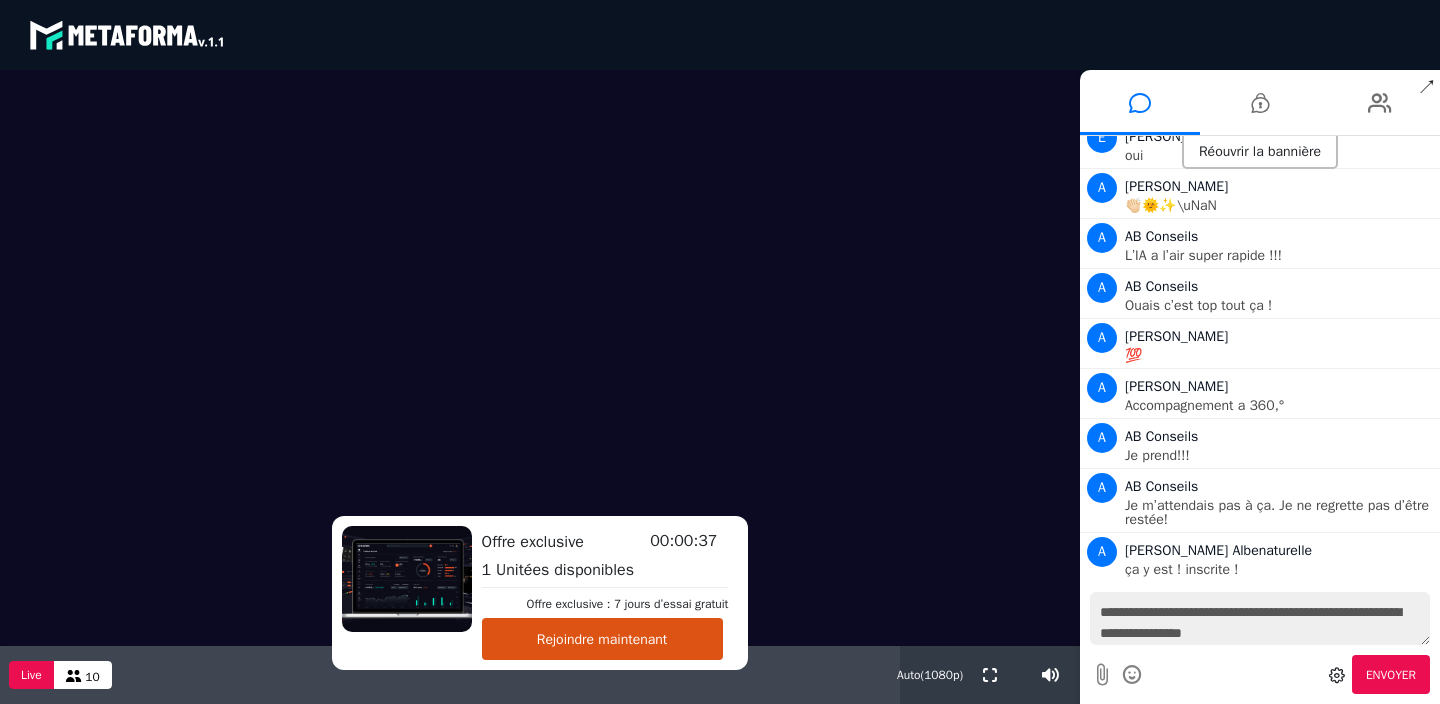 type on "**********" 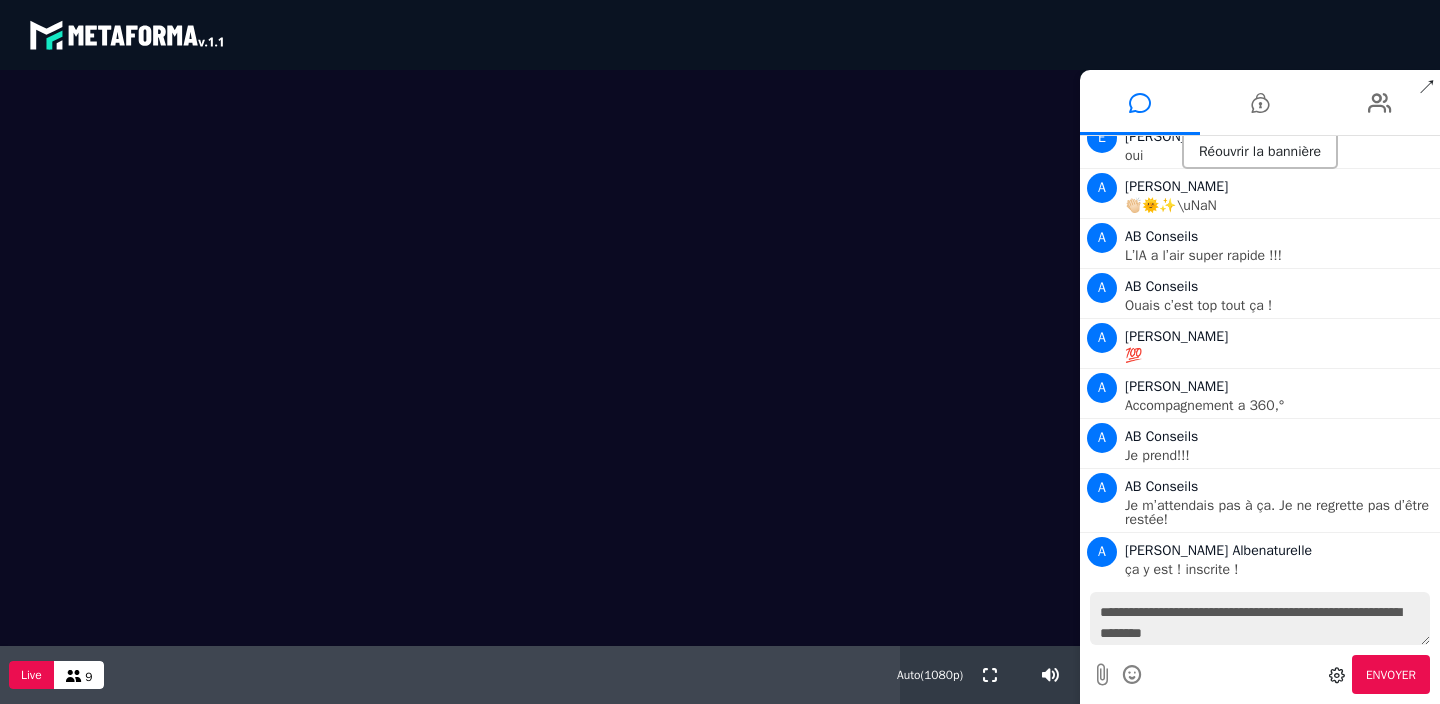 type on "**********" 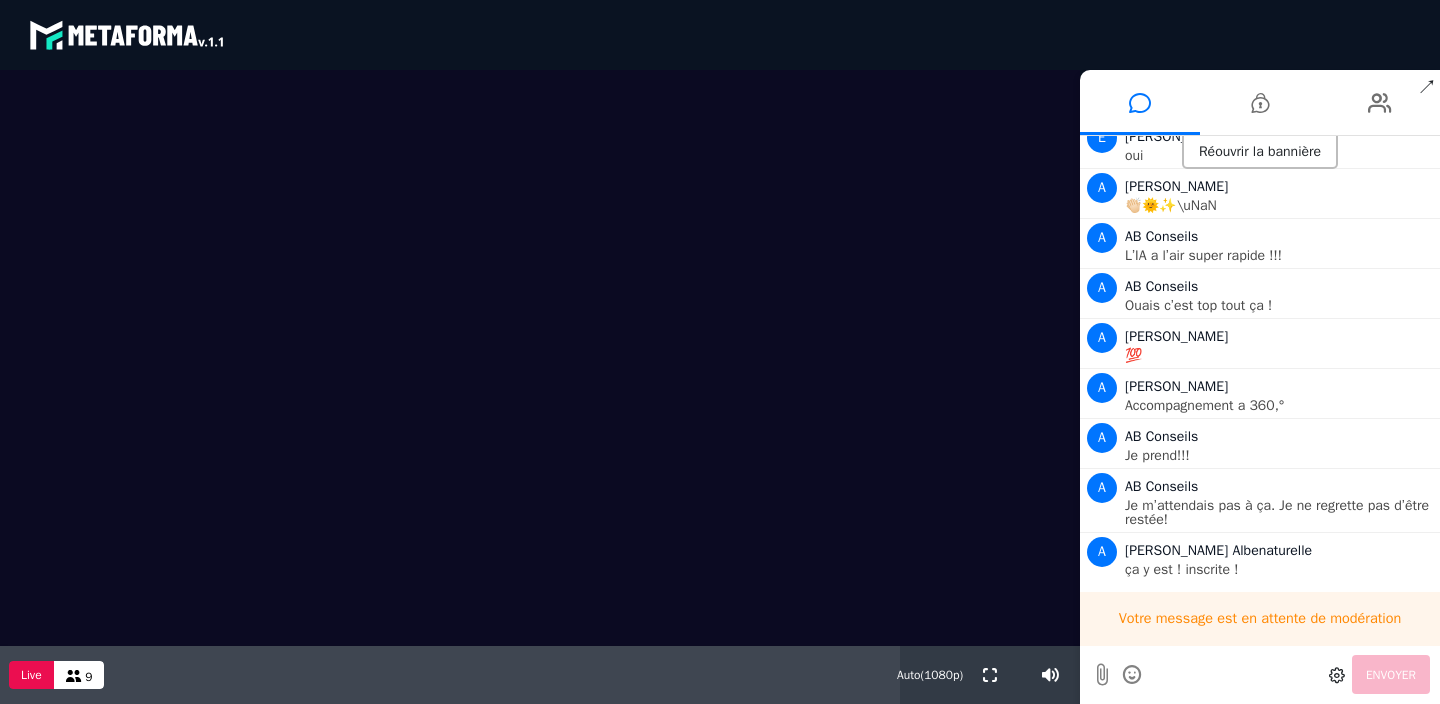 type 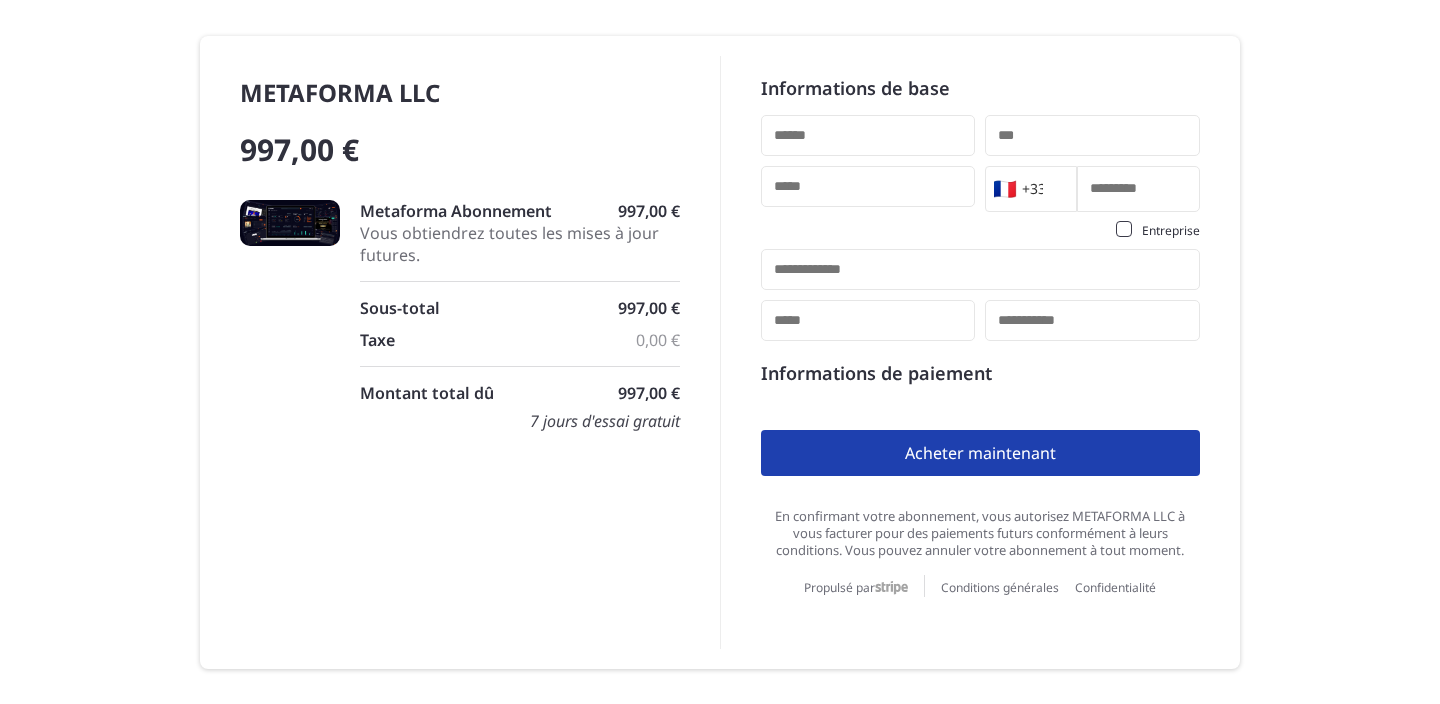 scroll, scrollTop: 0, scrollLeft: 0, axis: both 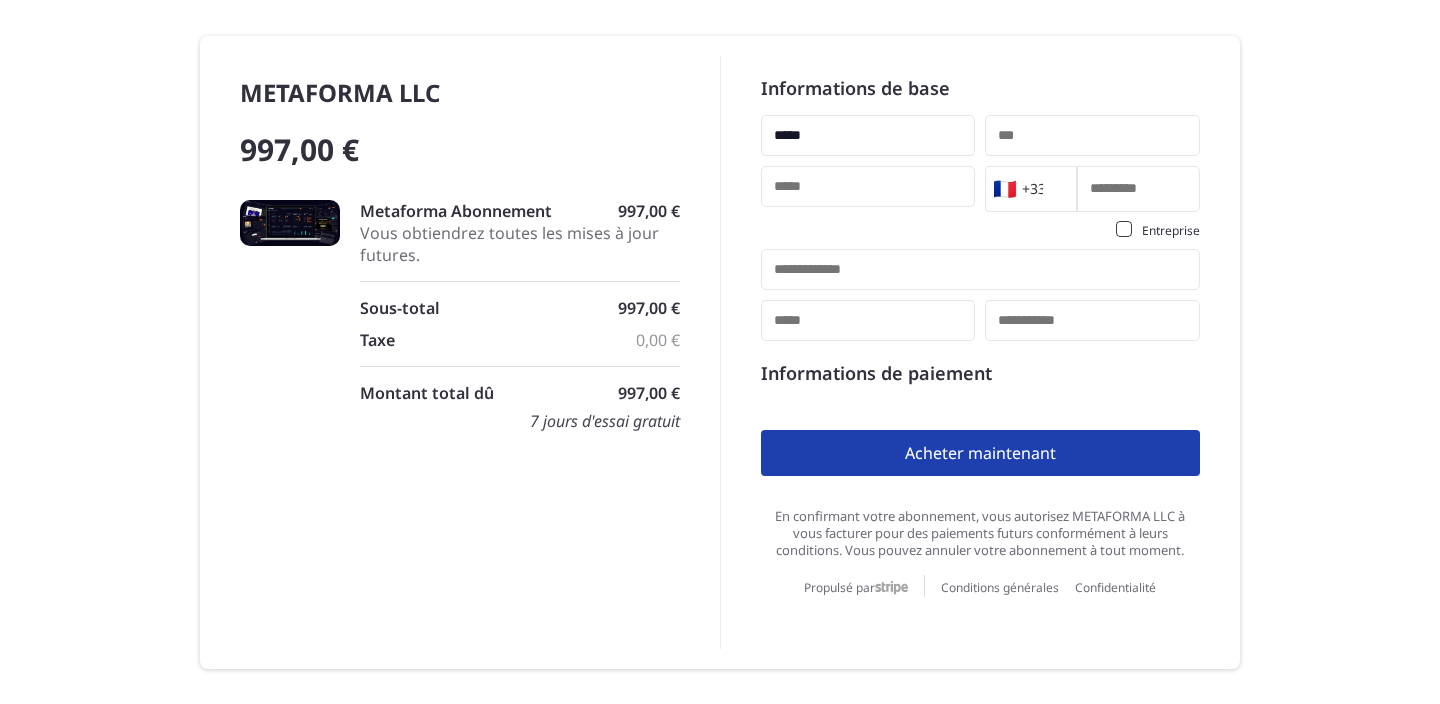 type on "********" 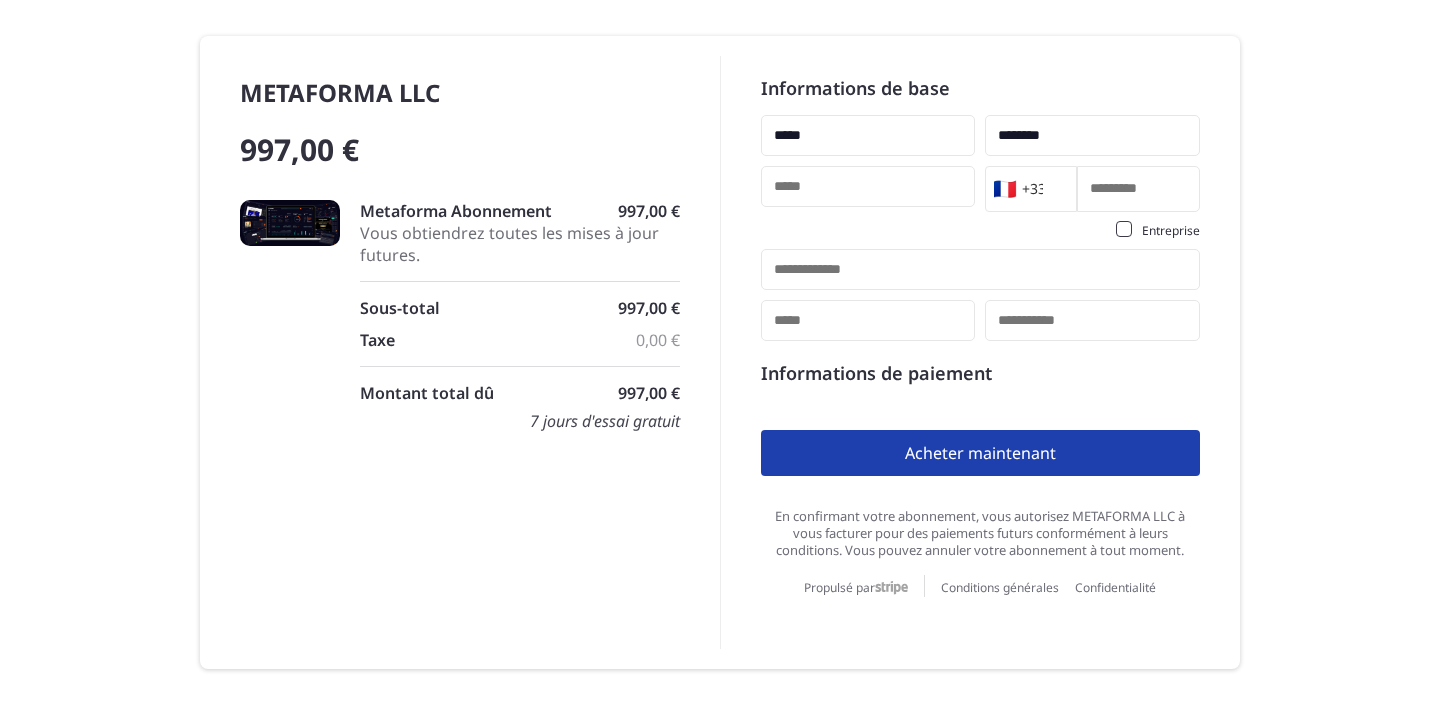 type on "**********" 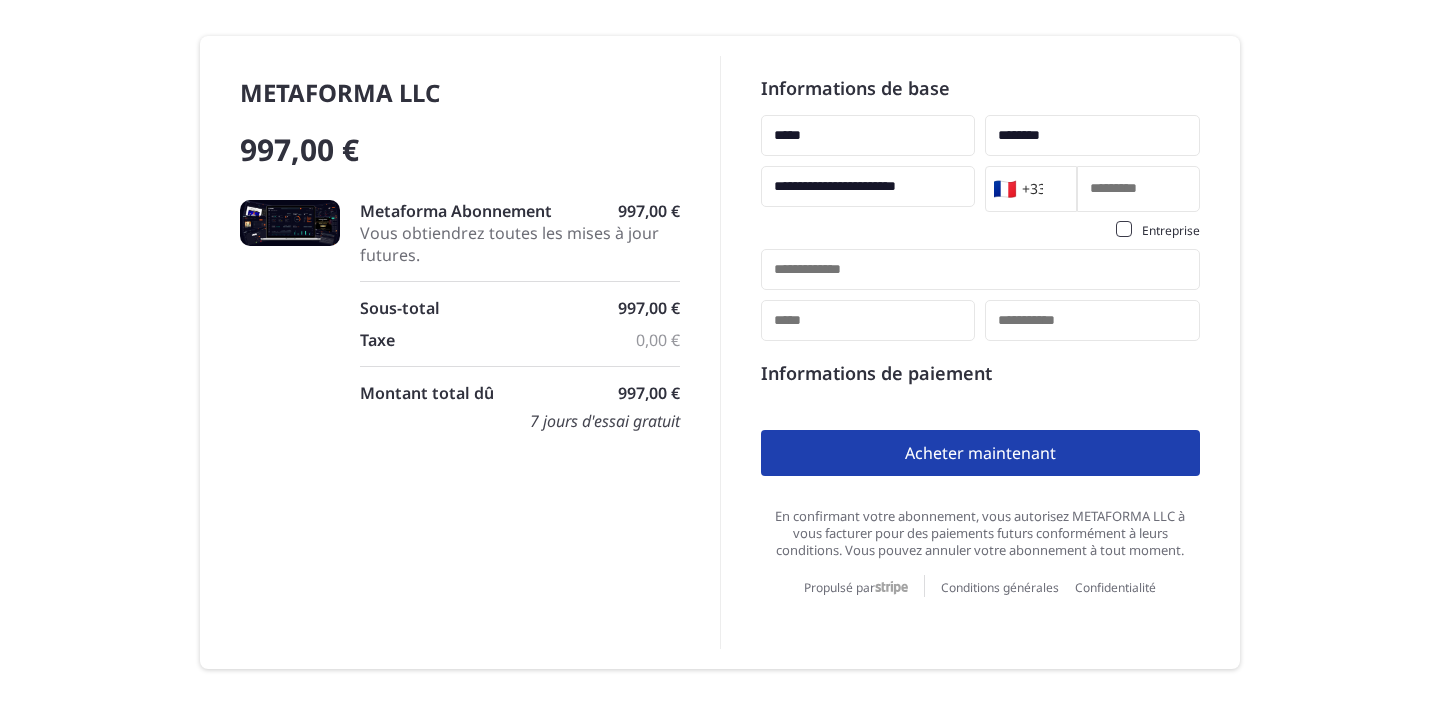 type on "*********" 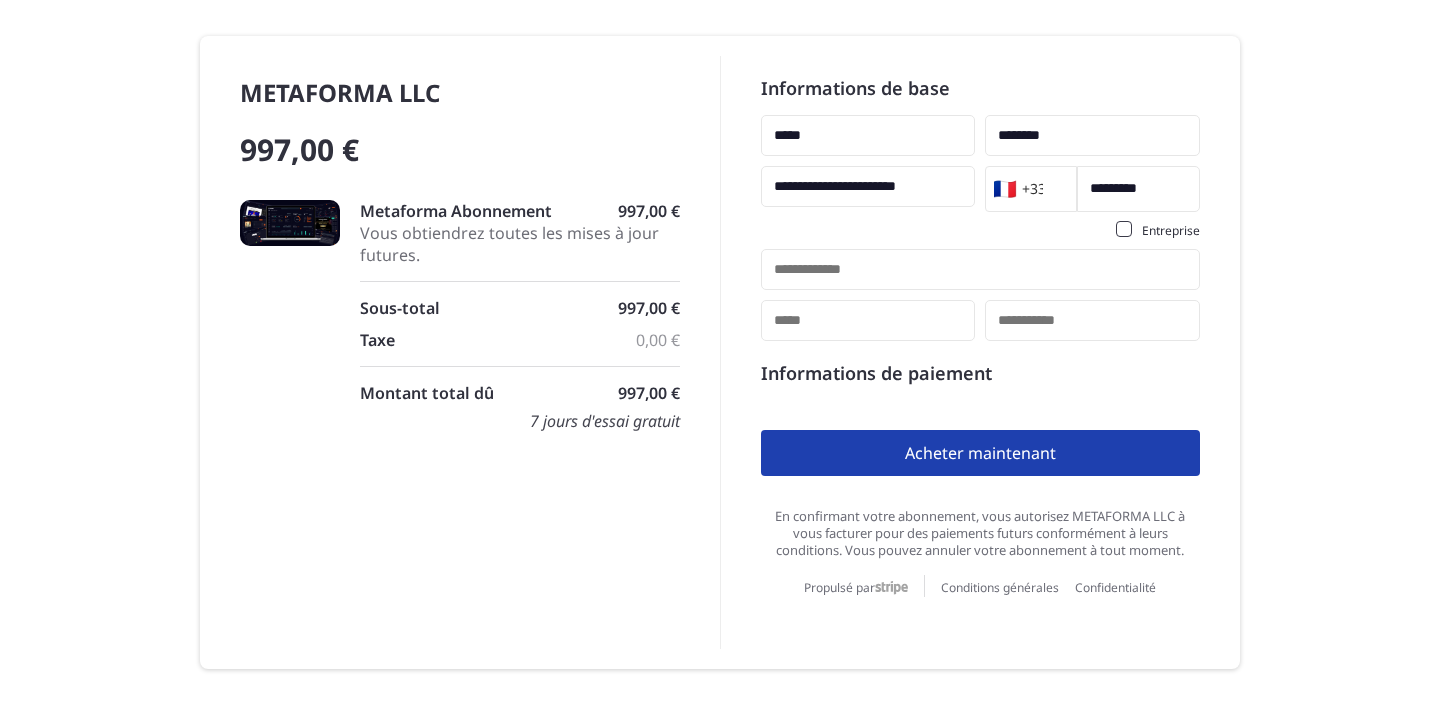 type on "**********" 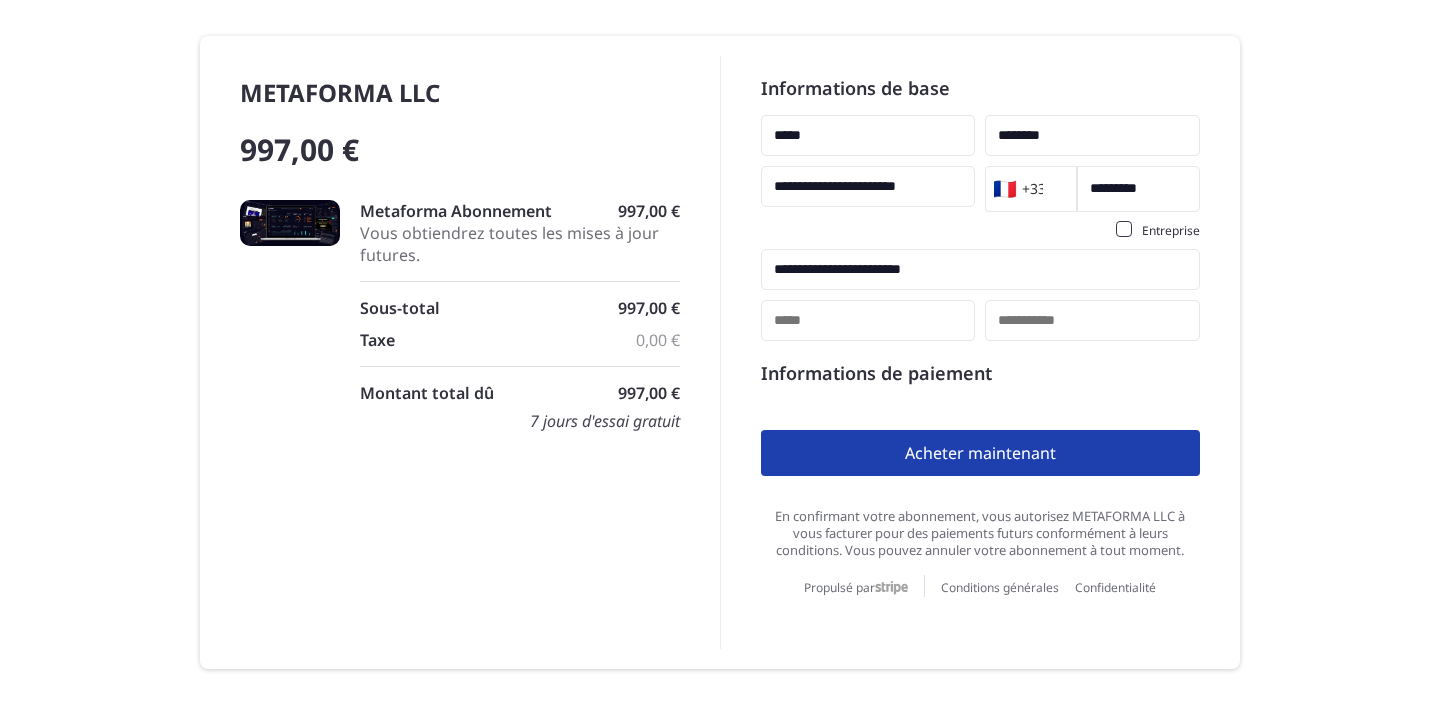 type on "***" 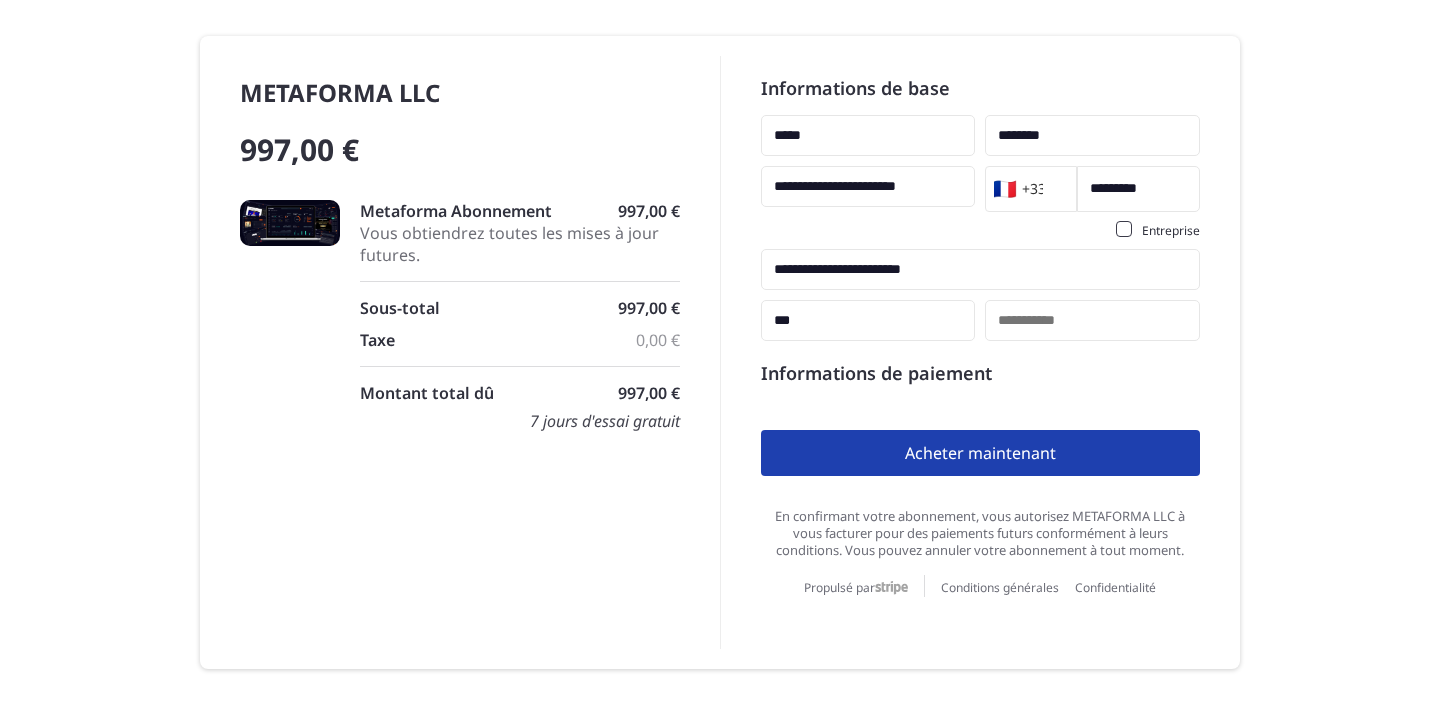 type on "*****" 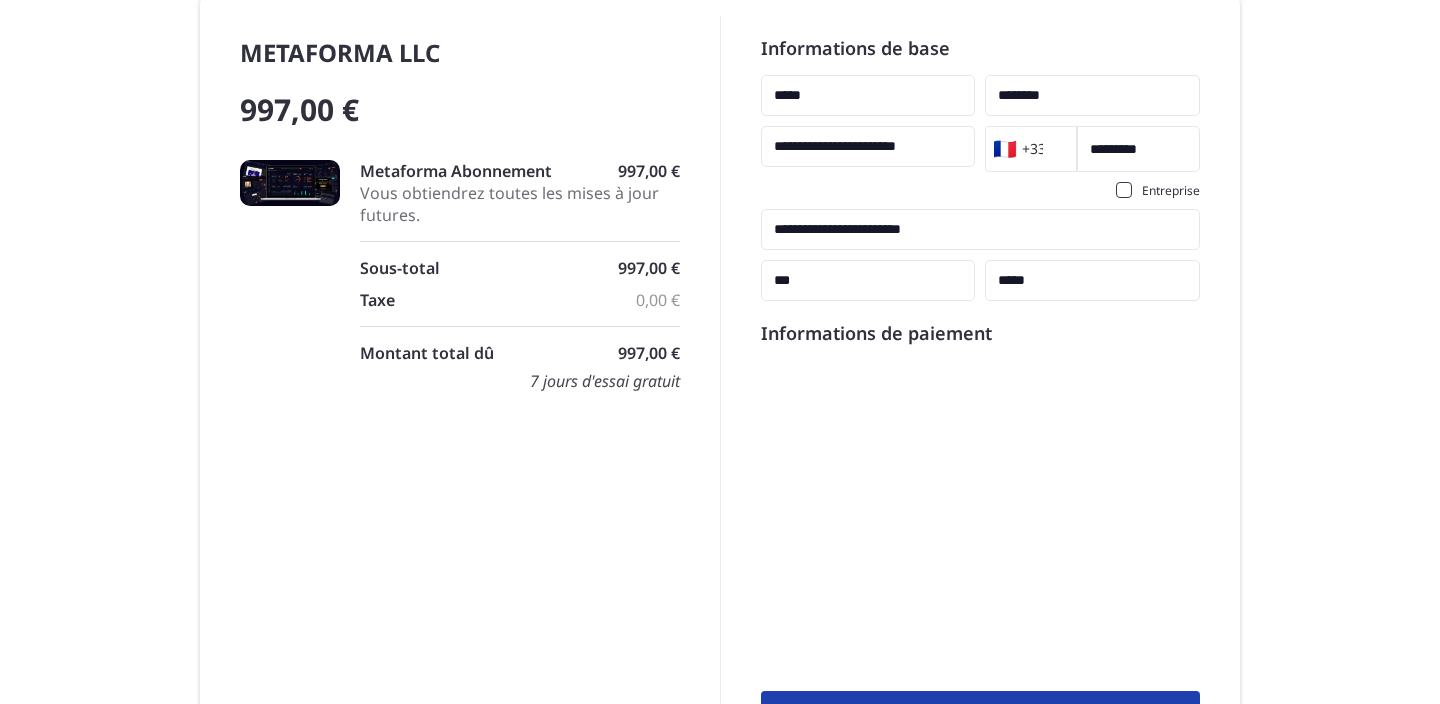 scroll, scrollTop: 0, scrollLeft: 0, axis: both 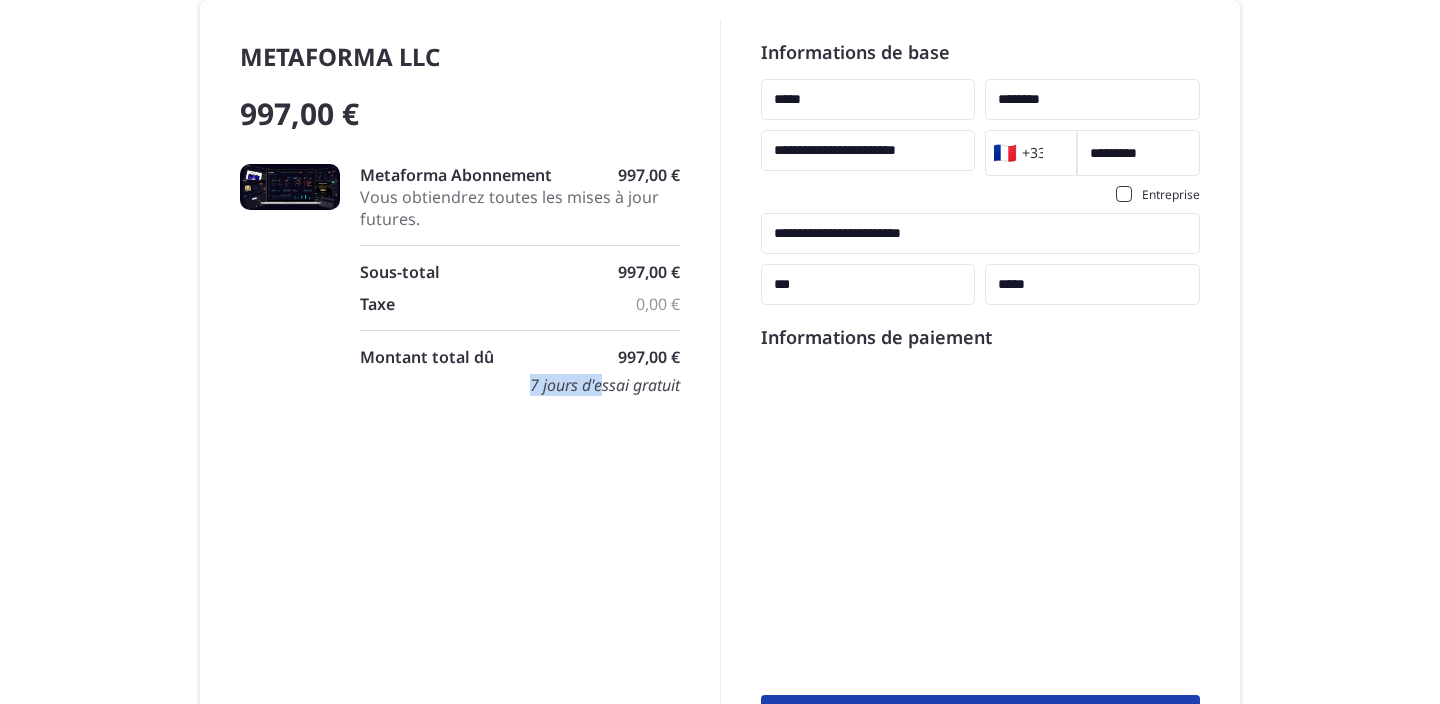 drag, startPoint x: 526, startPoint y: 387, endPoint x: 603, endPoint y: 390, distance: 77.05842 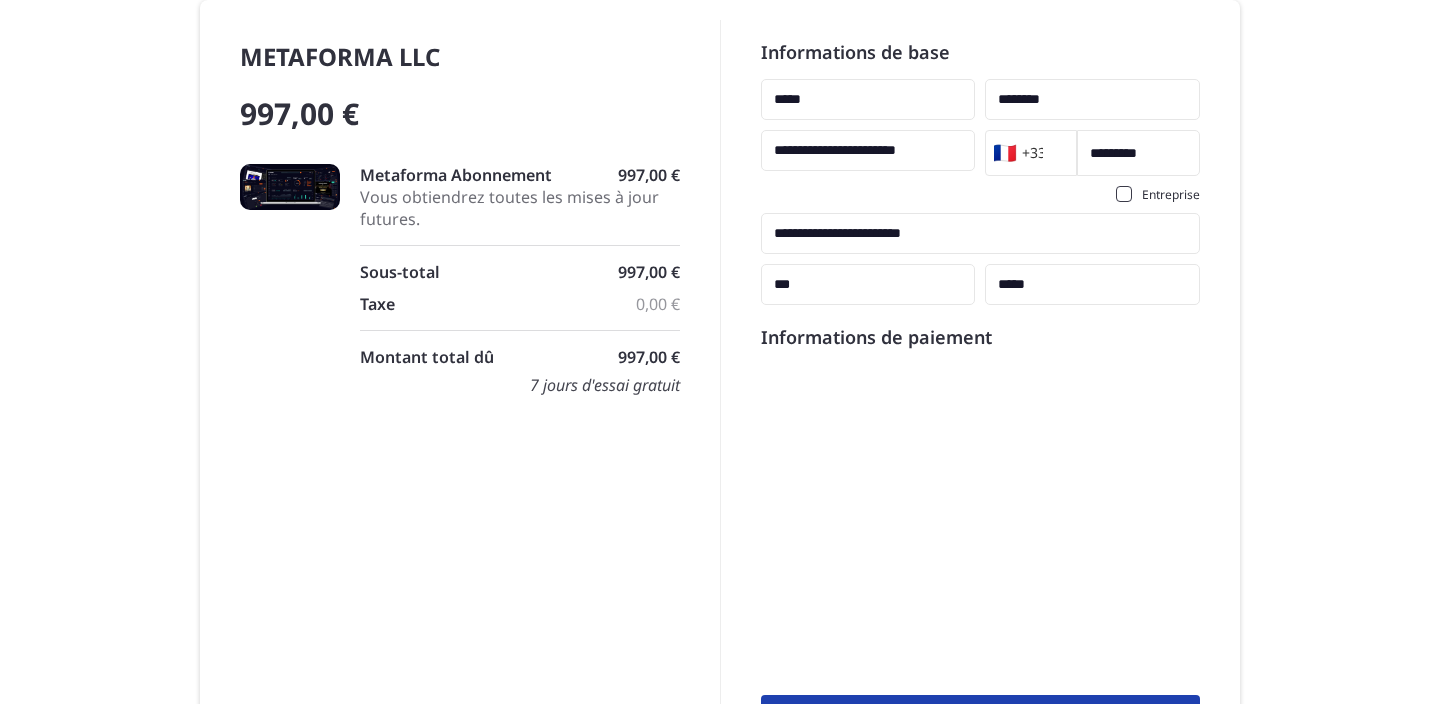 click on "METAFORMA LLC 997,00 € Metaforma Abonnement 997,00 € Vous obtiendrez toutes les mises à jour futures. Sous-total 997,00 € Taxe 0,00 € Montant total dû 997,00 € 7 jours d'essai gratuit" at bounding box center [470, 467] 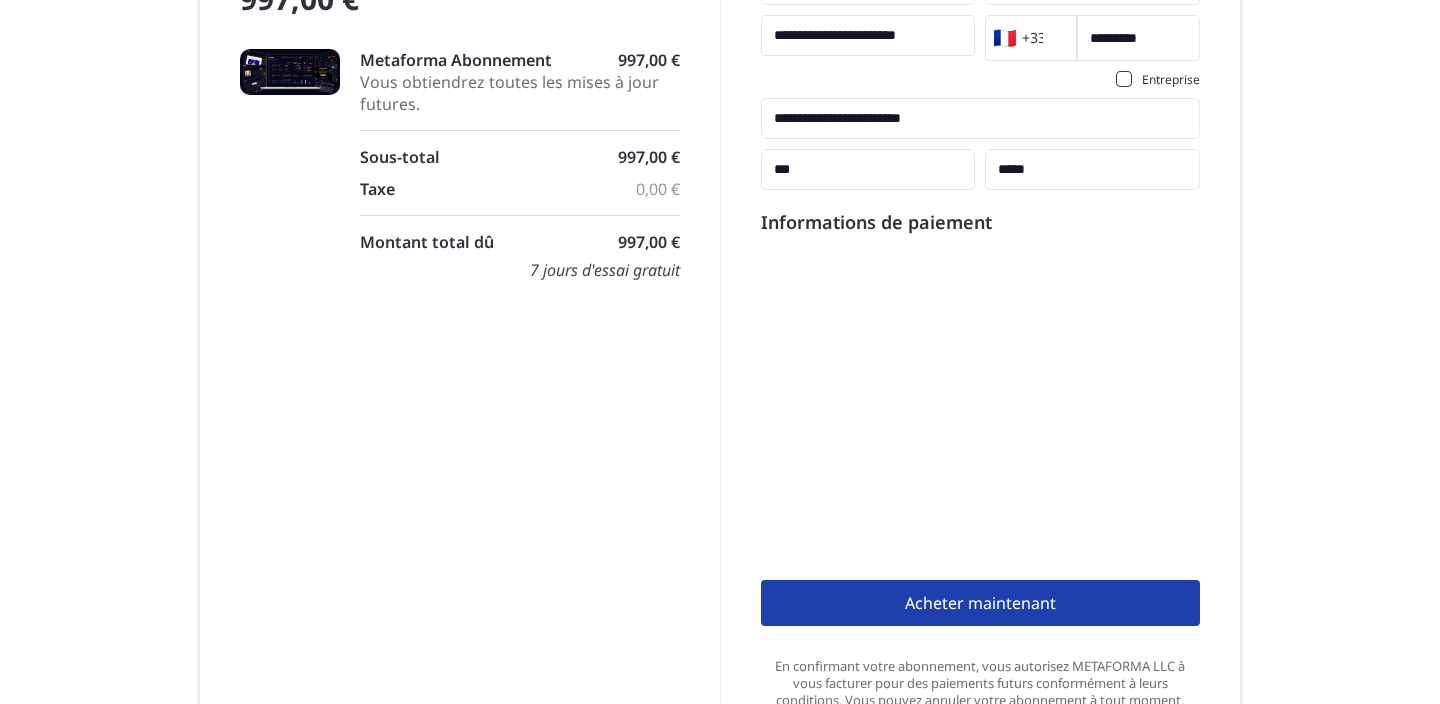 scroll, scrollTop: 242, scrollLeft: 0, axis: vertical 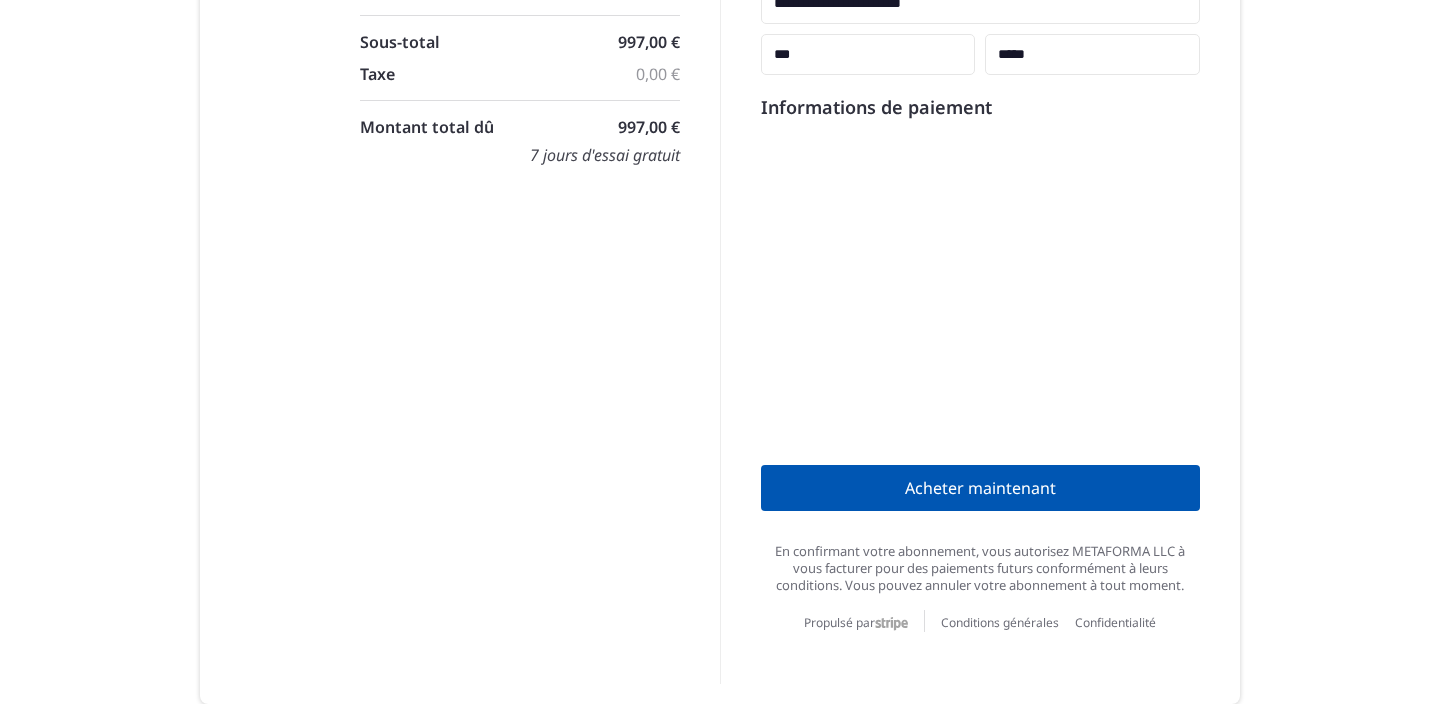 click on "Acheter maintenant" at bounding box center (981, 488) 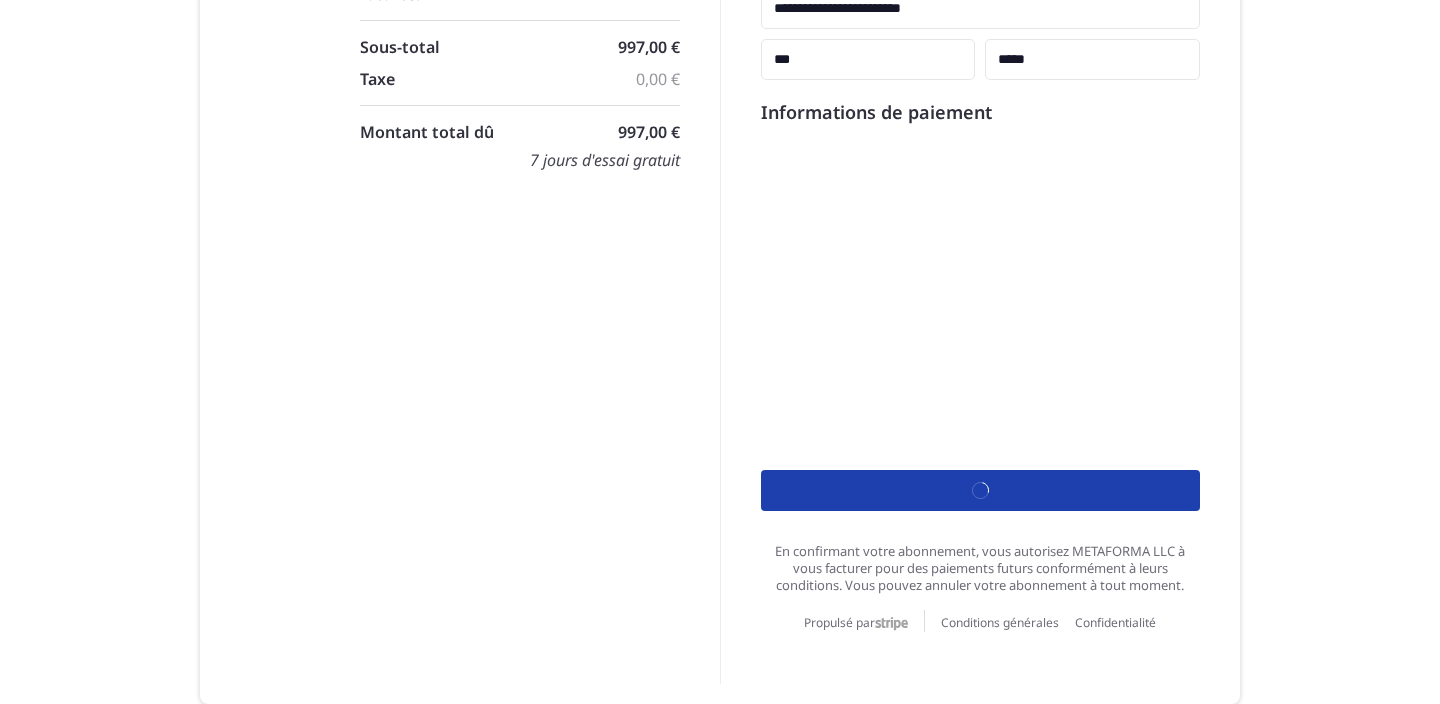 scroll, scrollTop: 242, scrollLeft: 0, axis: vertical 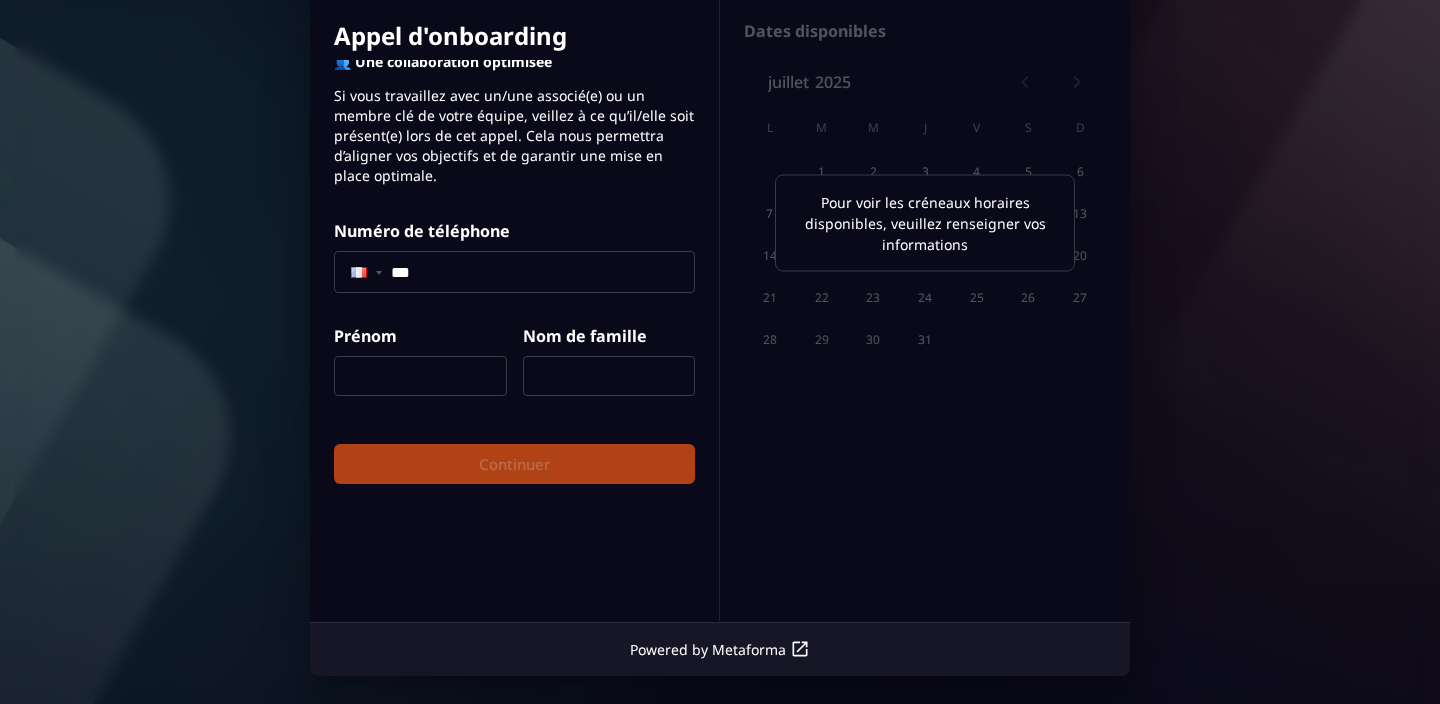 click on "***" 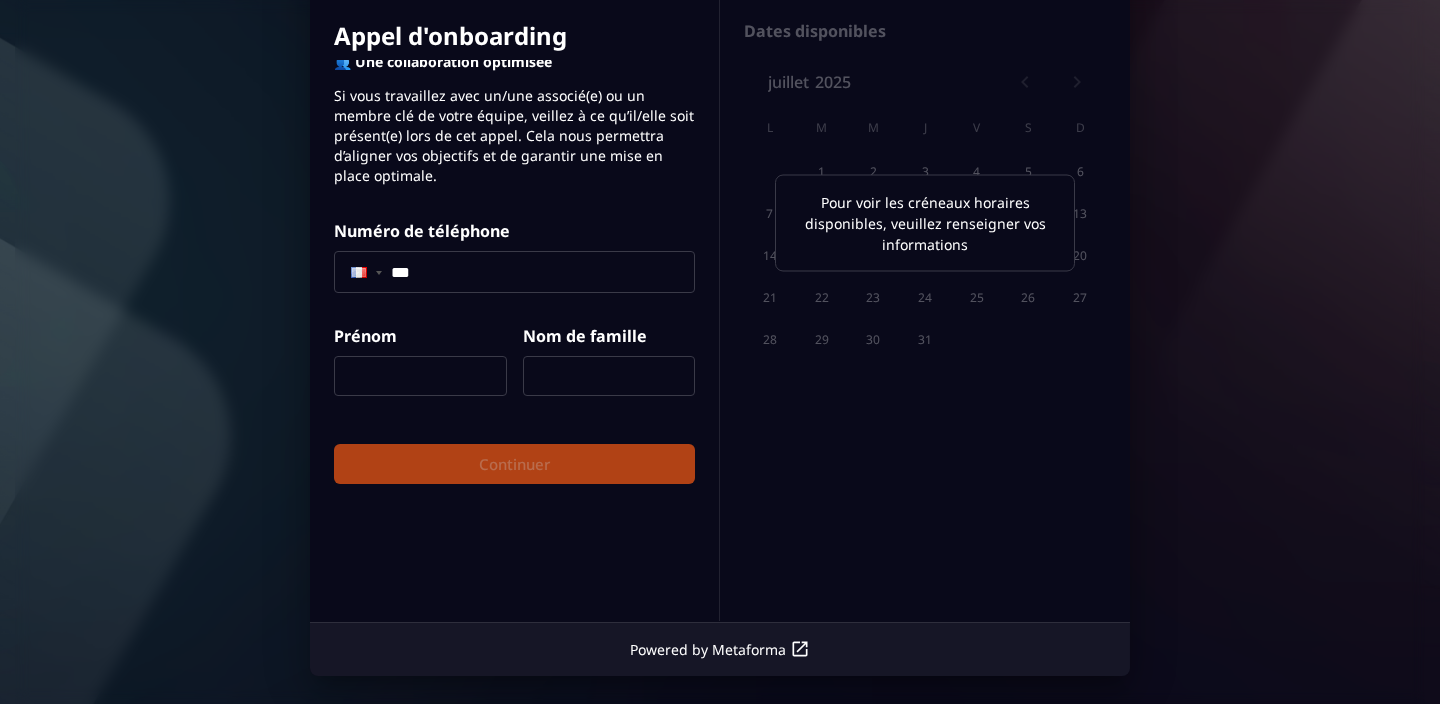 type on "**********" 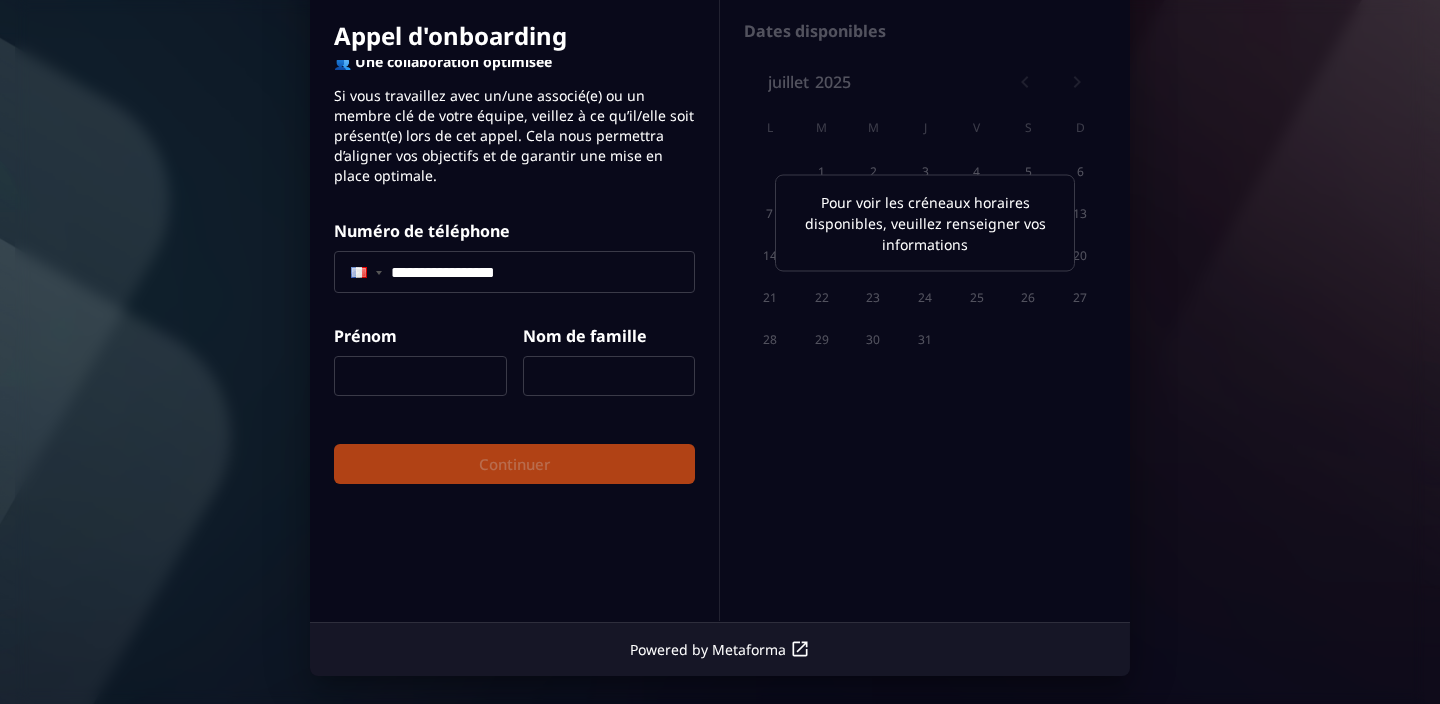 type on "*****" 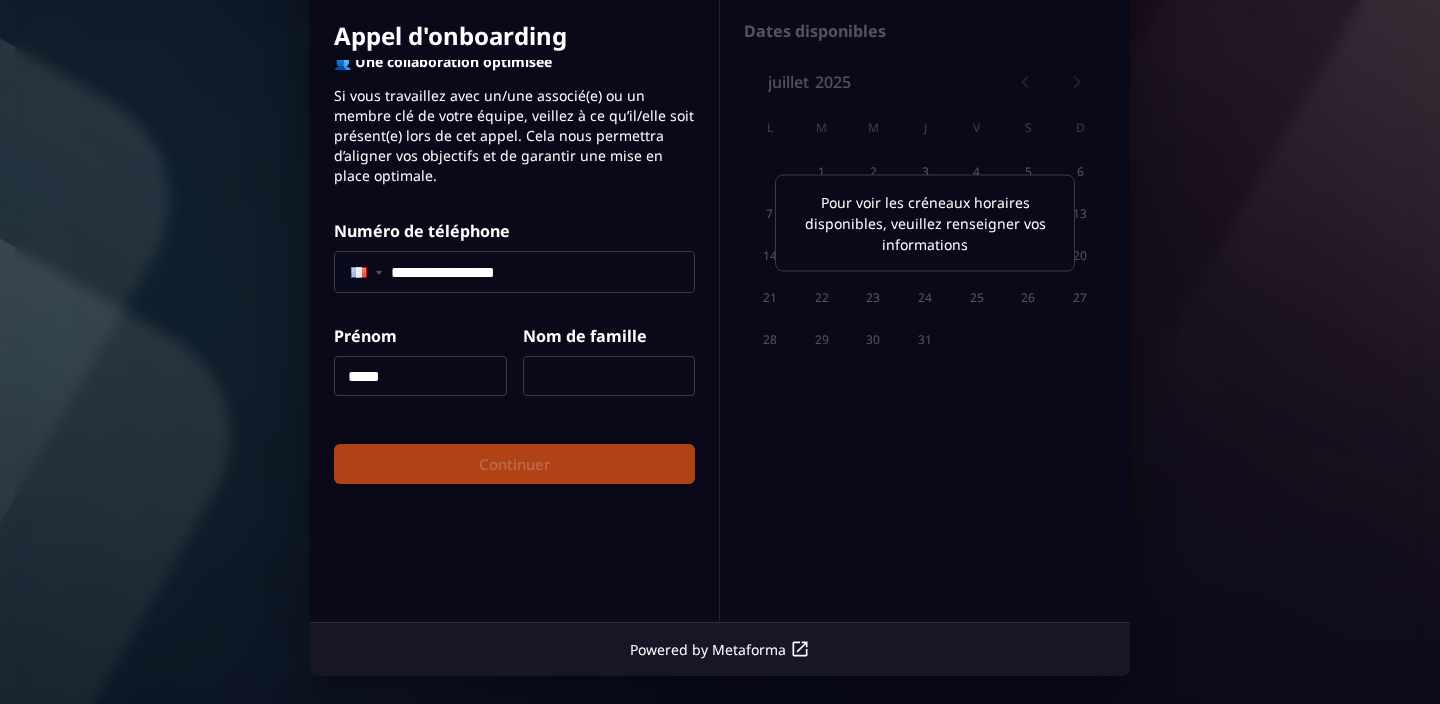 click at bounding box center [609, 376] 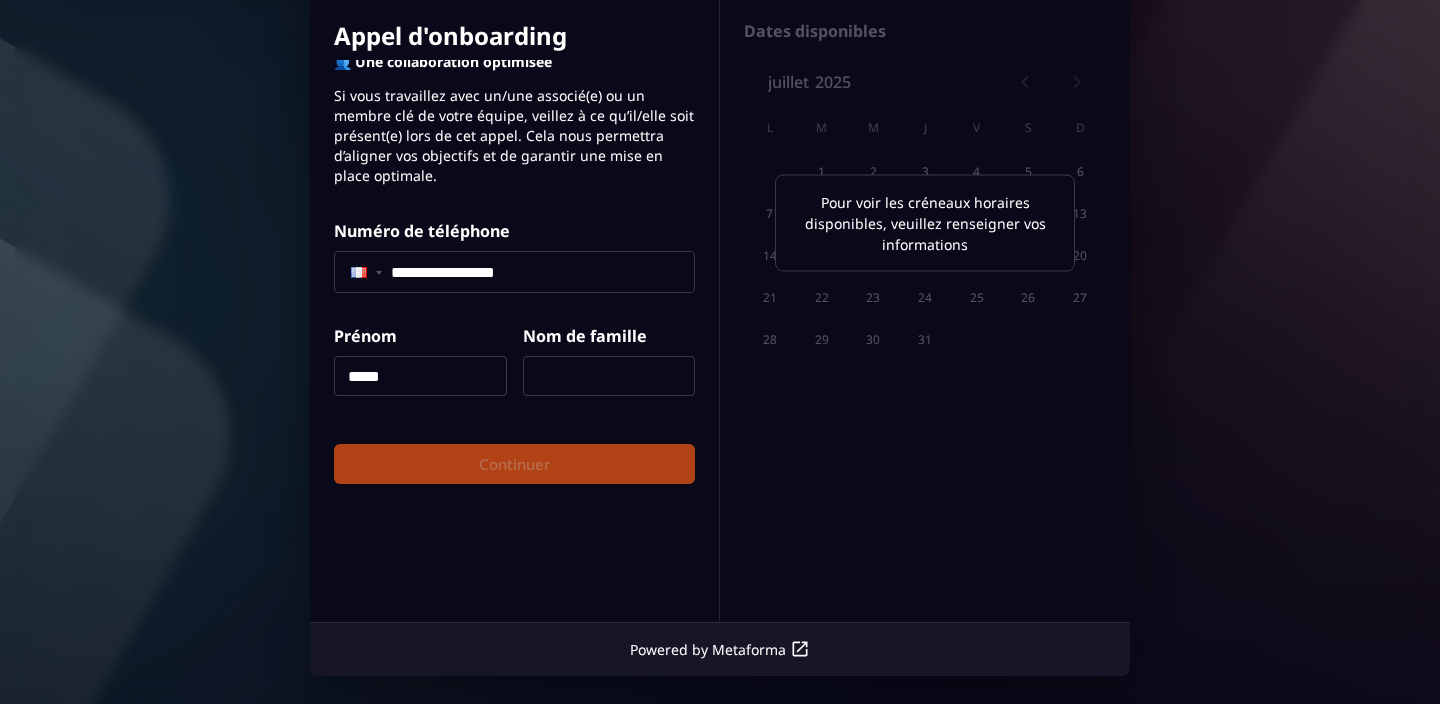 type on "********" 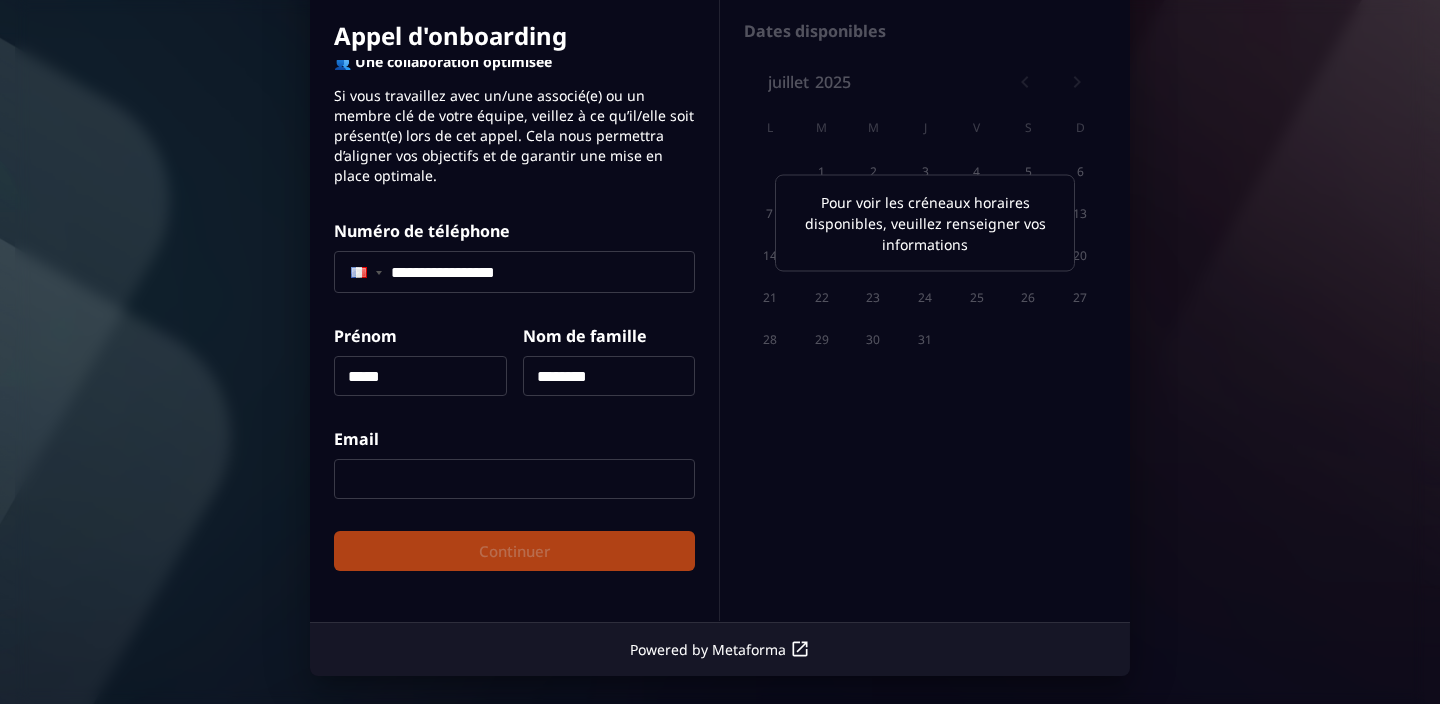 click at bounding box center [514, 479] 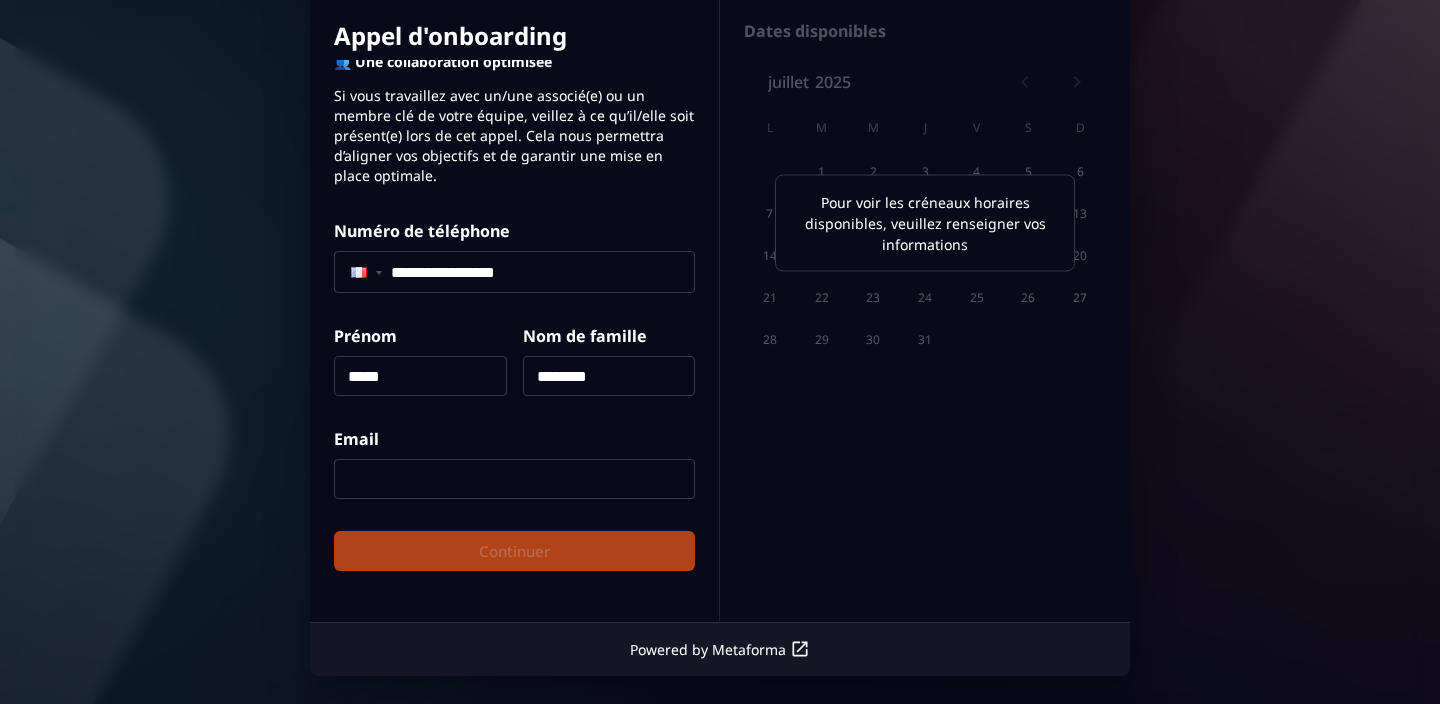 type on "**********" 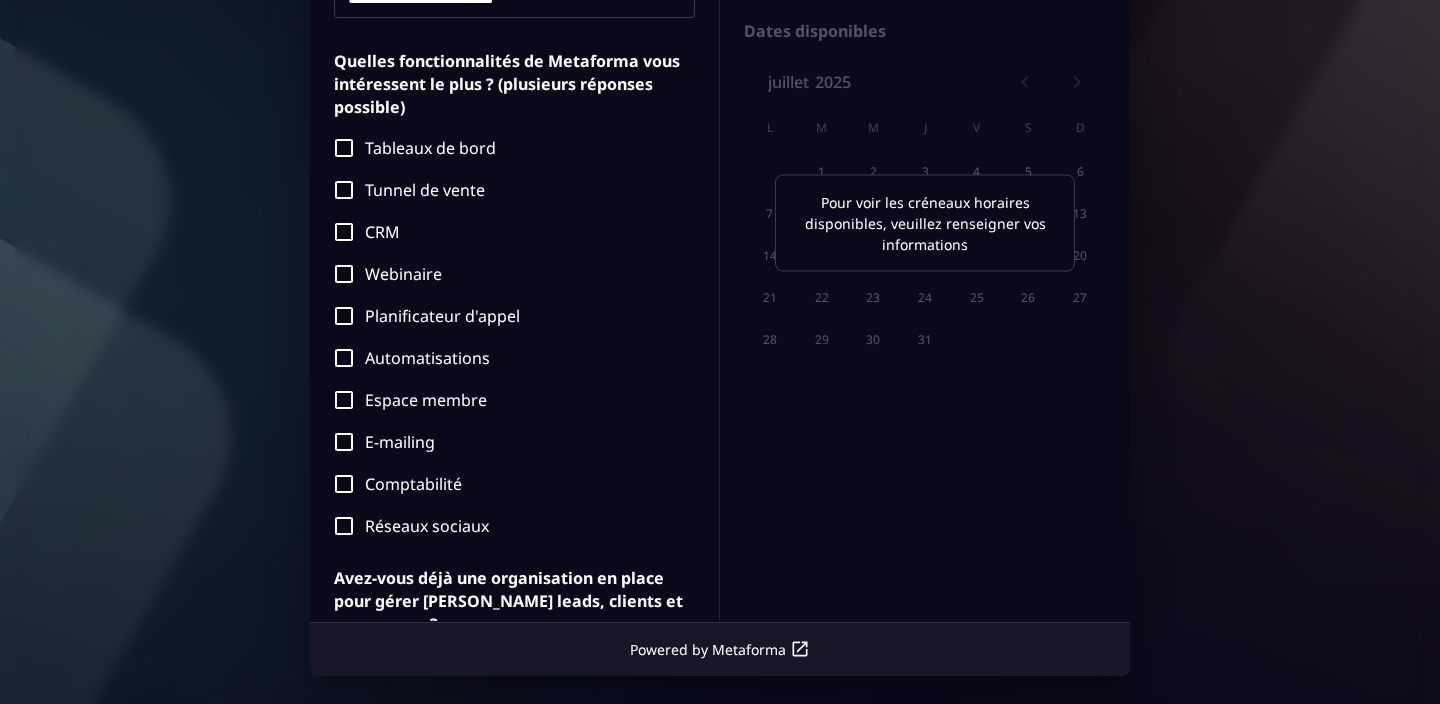 scroll, scrollTop: 494, scrollLeft: 0, axis: vertical 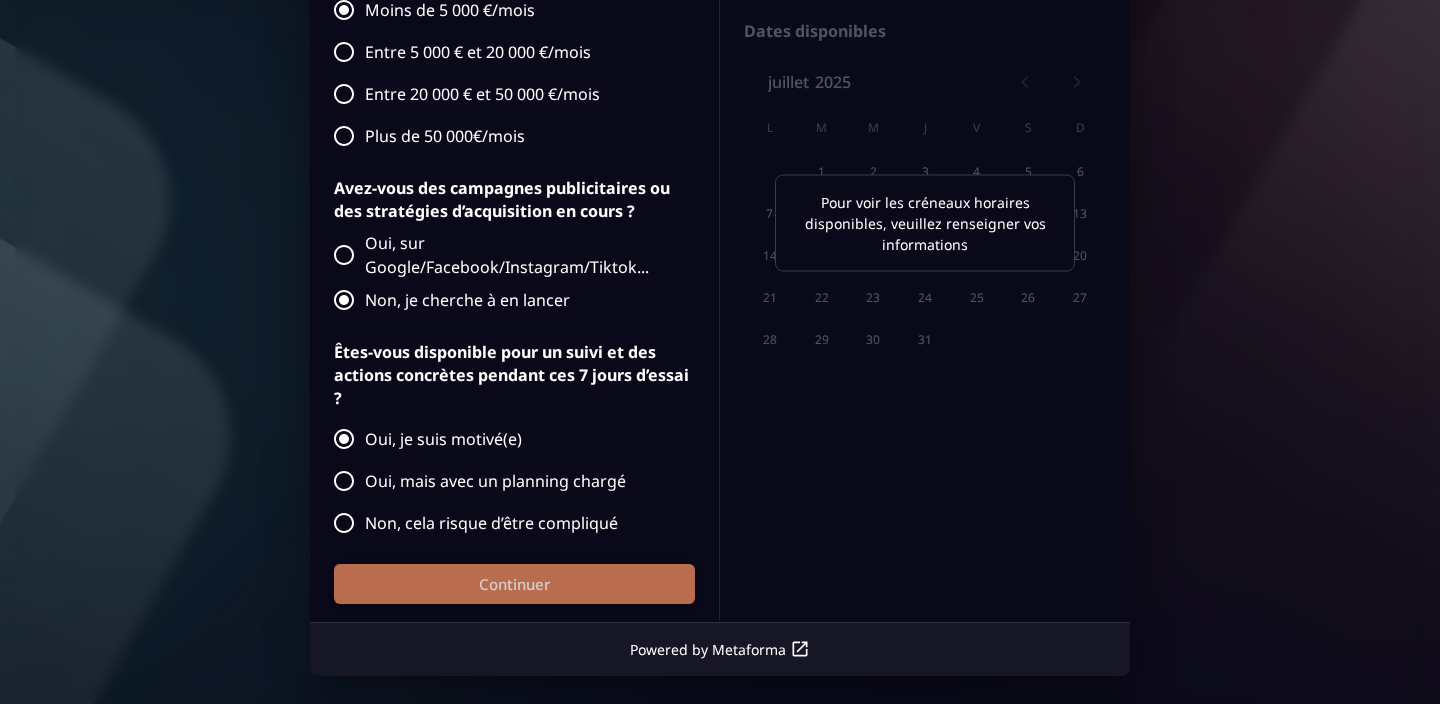 click on "Continuer" at bounding box center (514, 584) 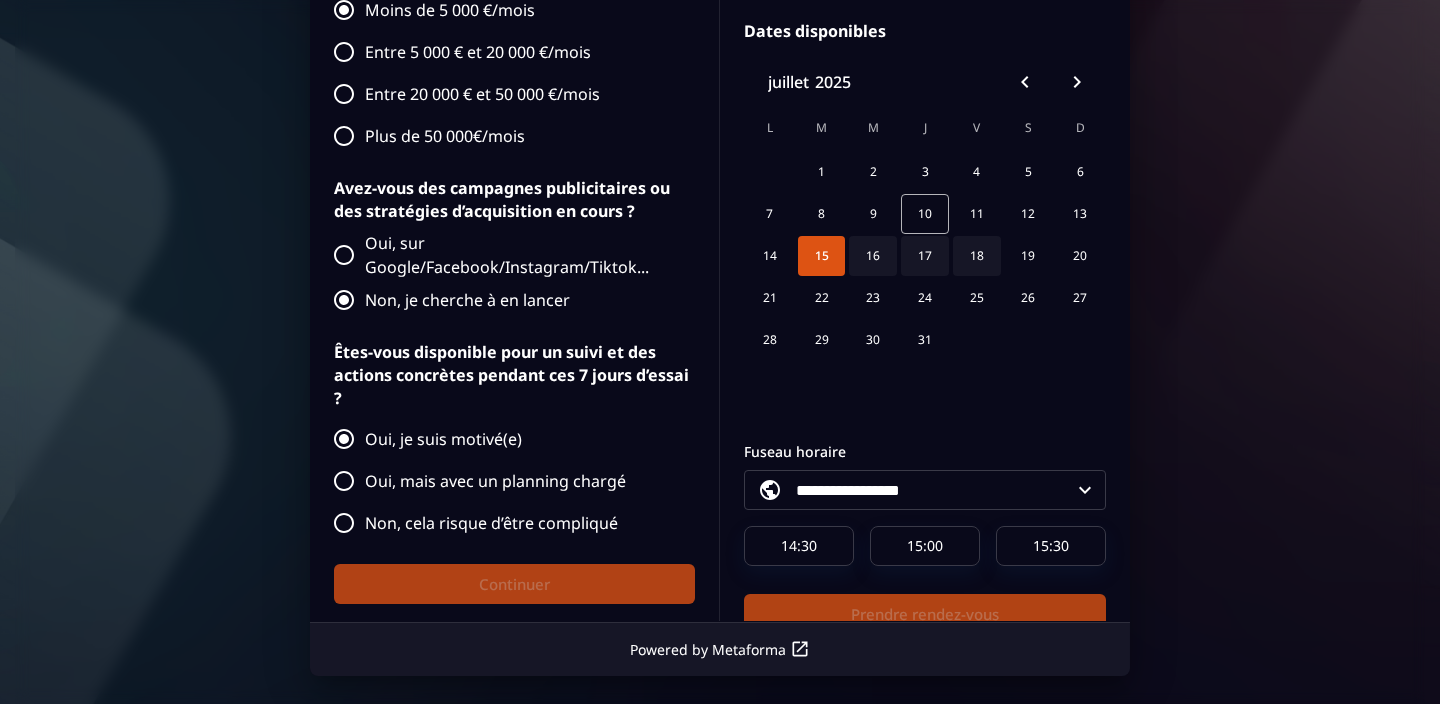 scroll, scrollTop: 53, scrollLeft: 0, axis: vertical 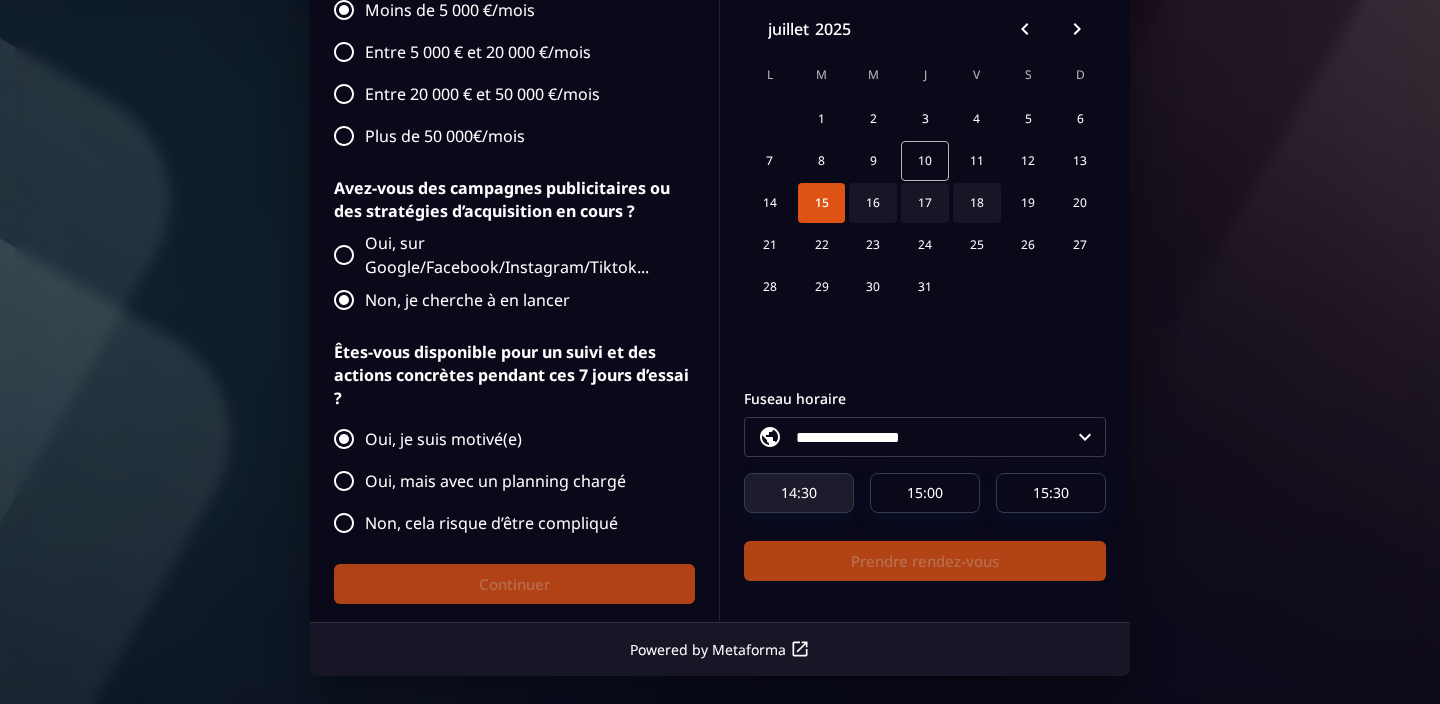 click on "14:30" at bounding box center (799, 493) 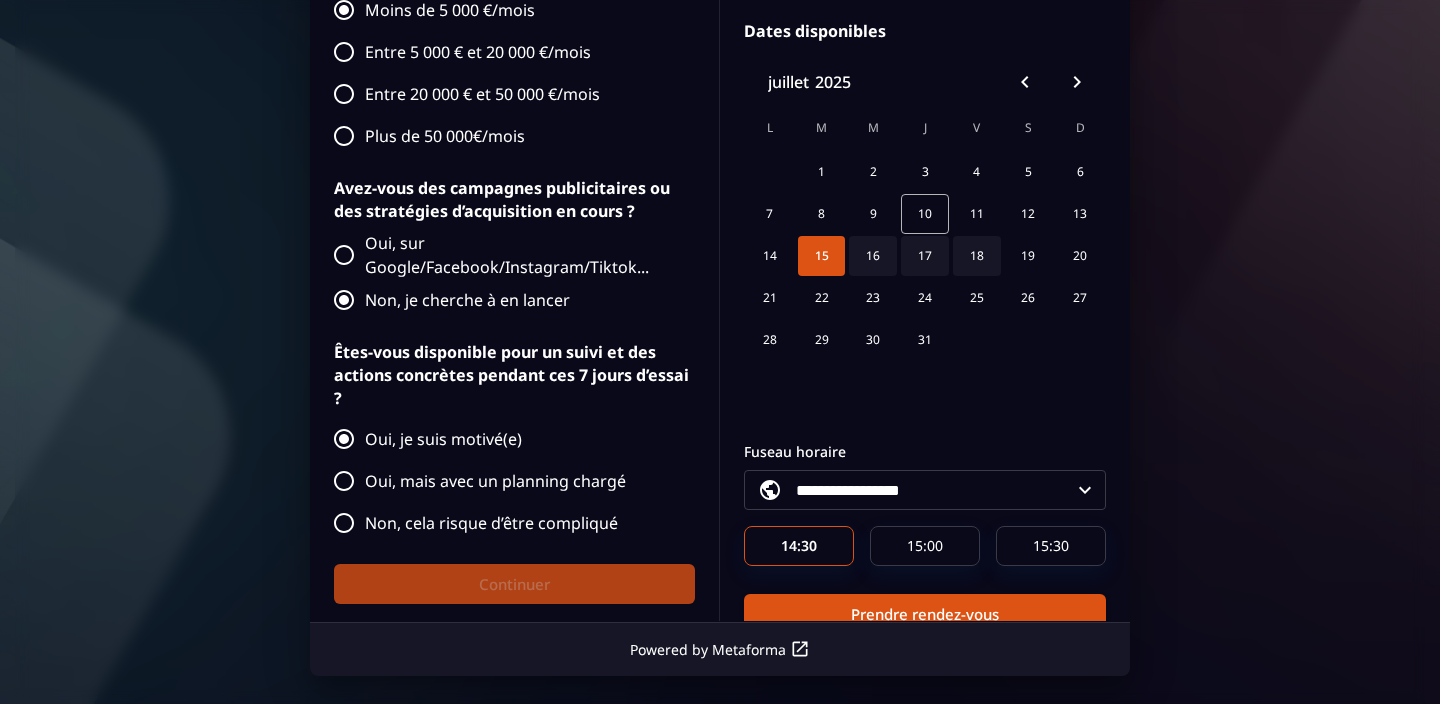 scroll, scrollTop: 1, scrollLeft: 0, axis: vertical 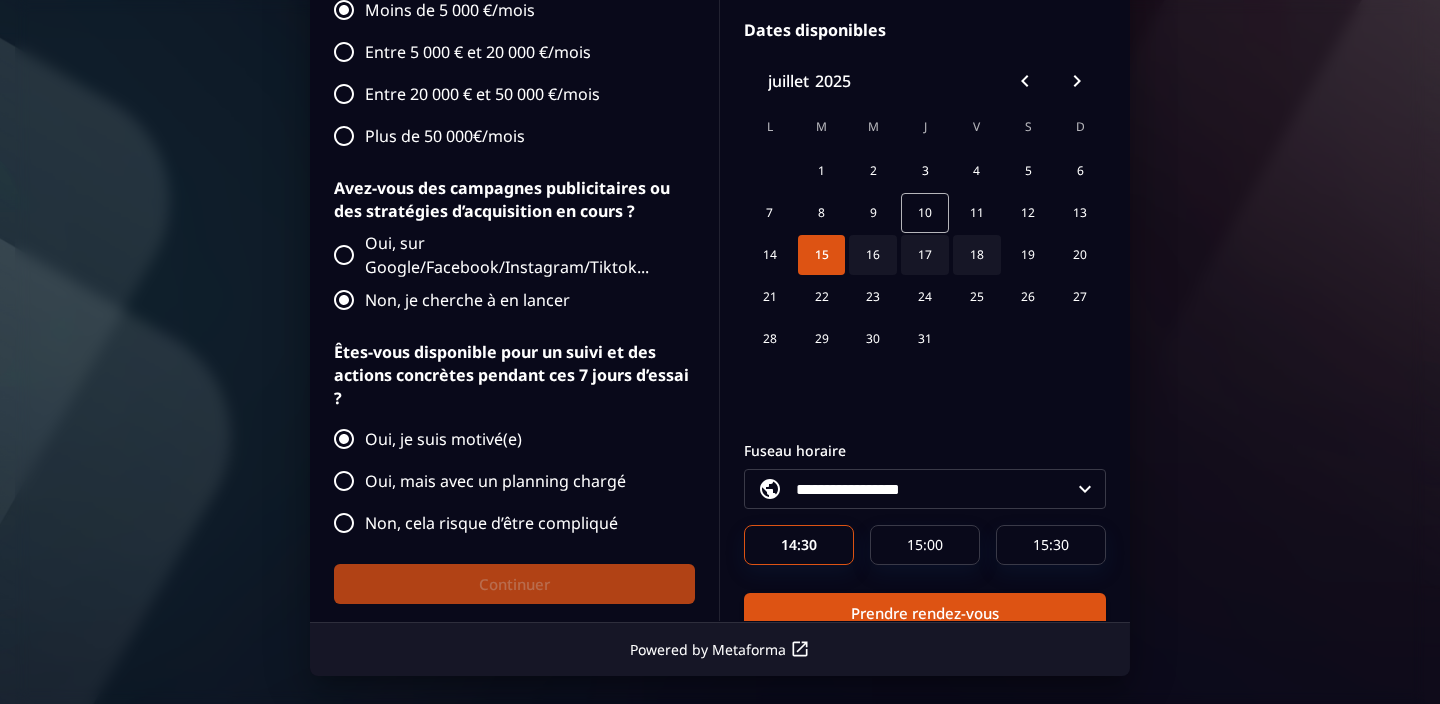 click on "7 8 9 10 11 12 13" at bounding box center (925, 213) 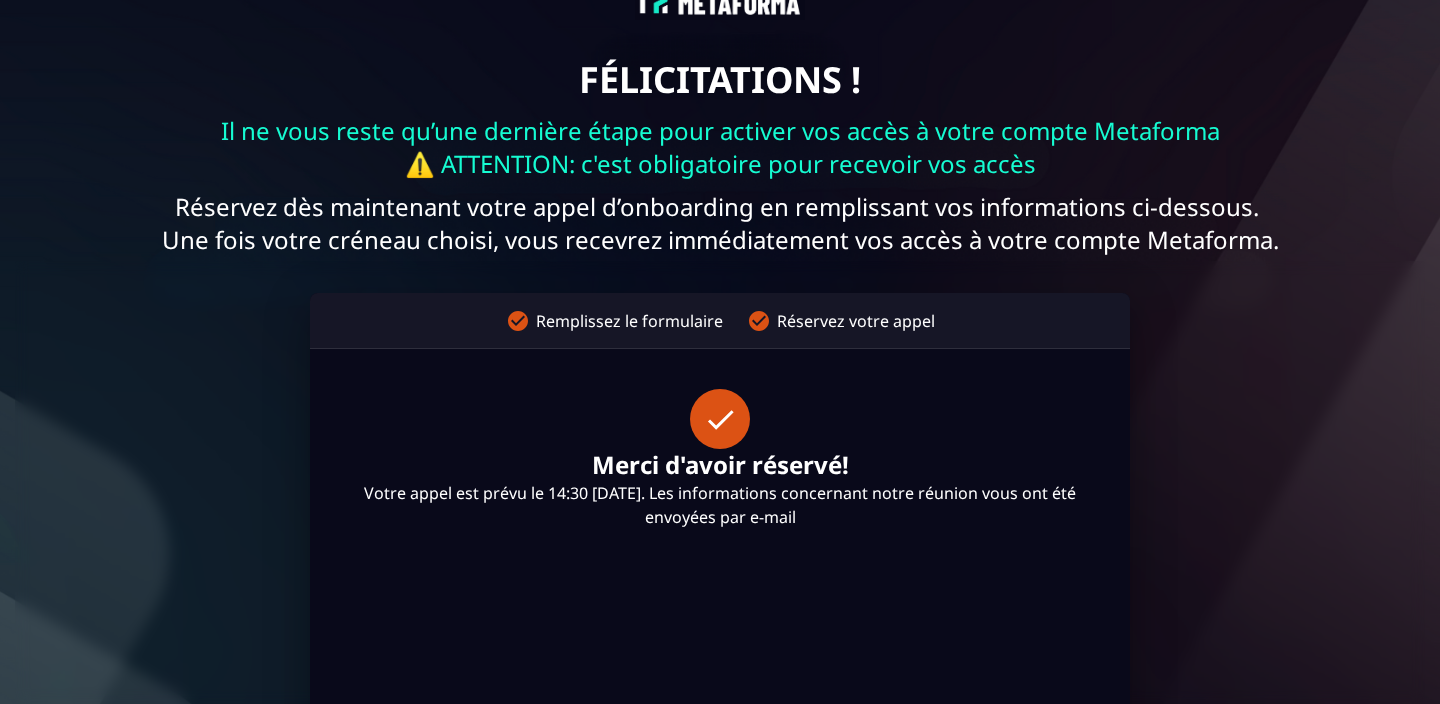 scroll, scrollTop: 0, scrollLeft: 0, axis: both 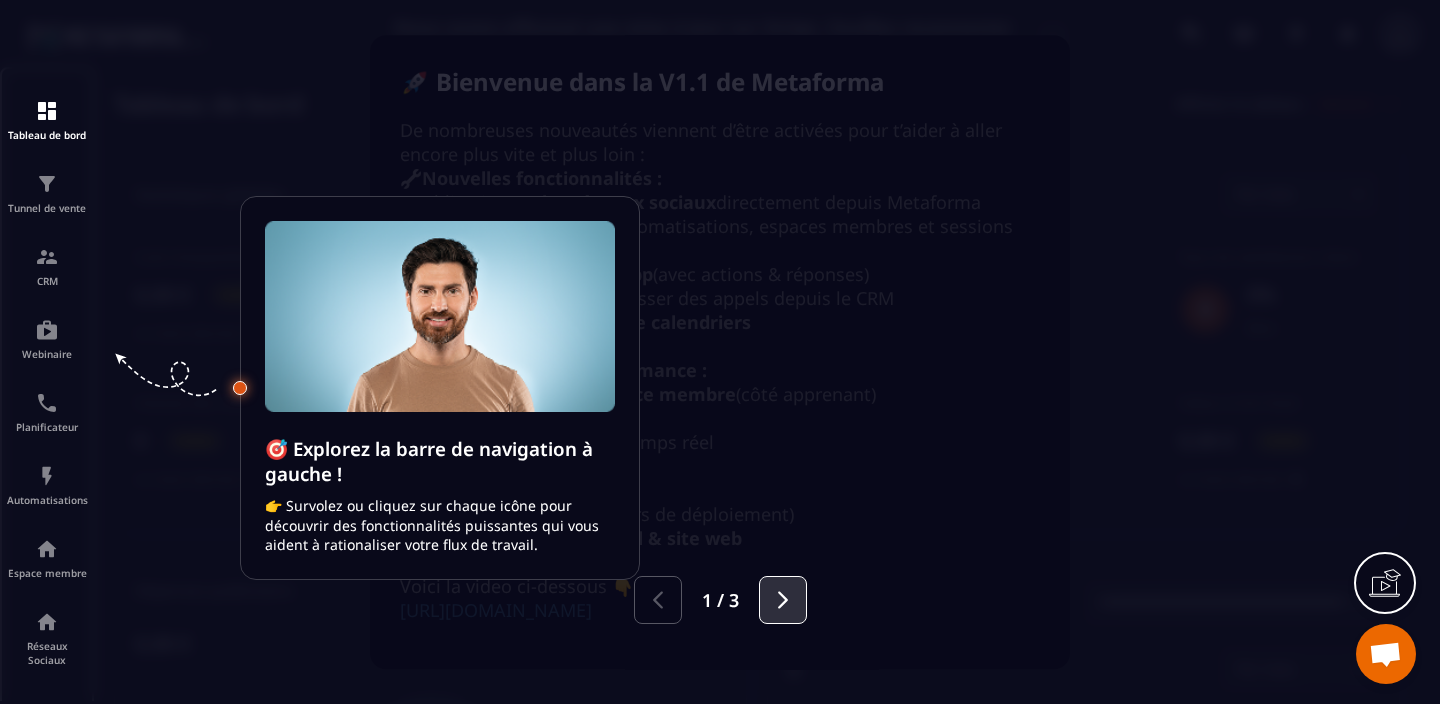 click 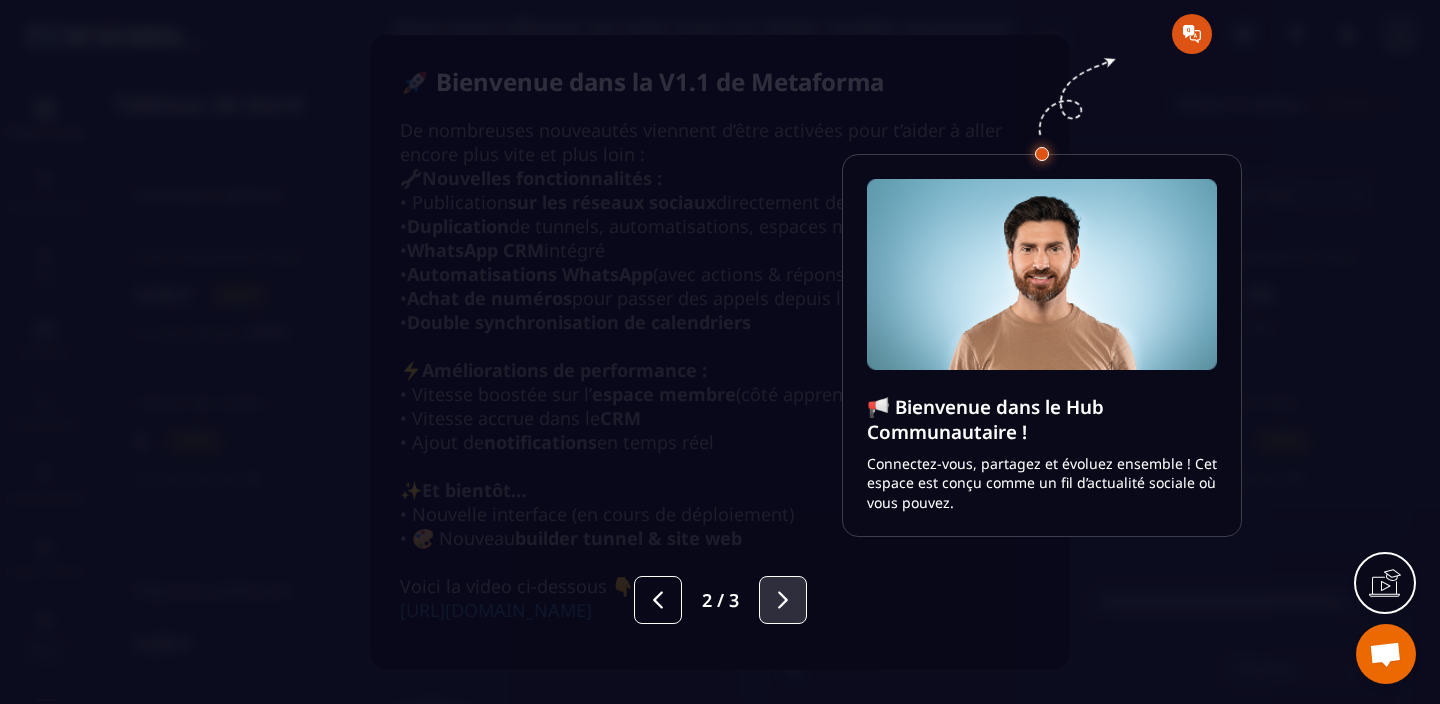 click 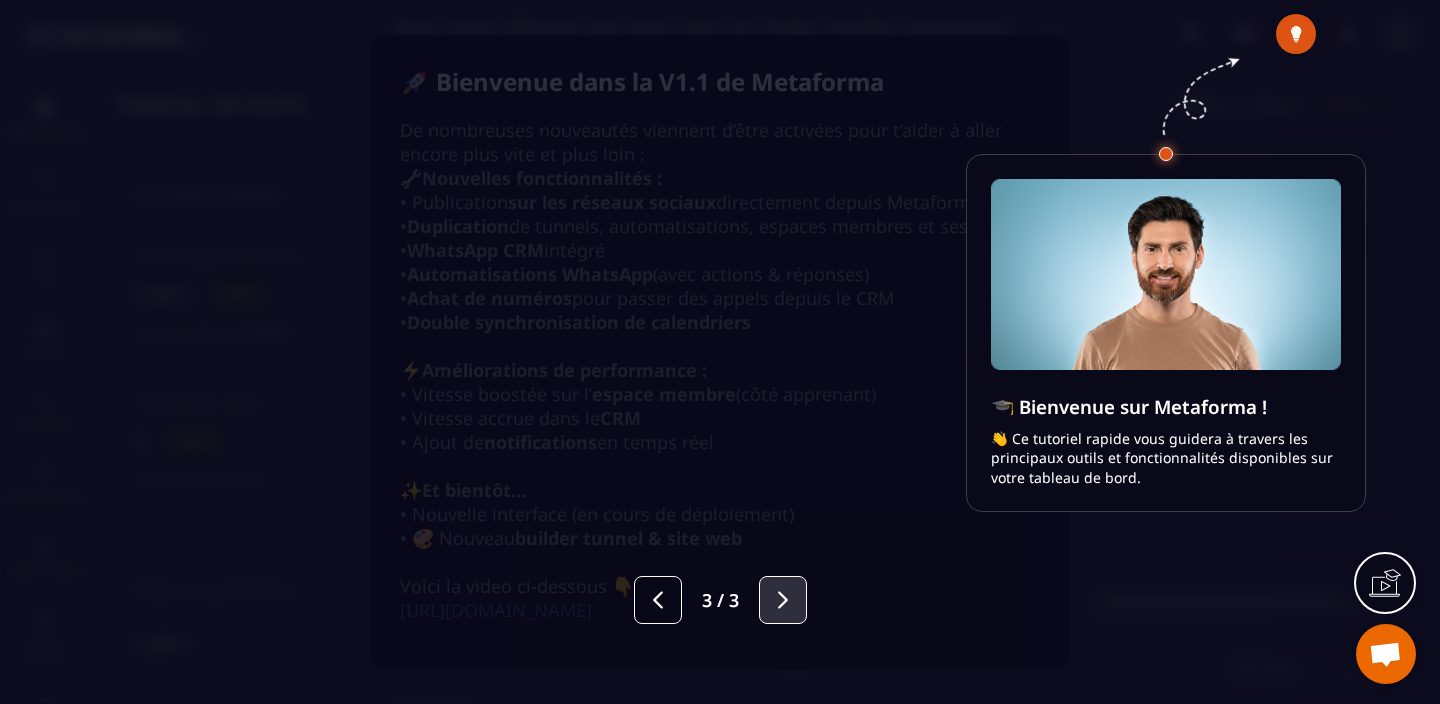 click 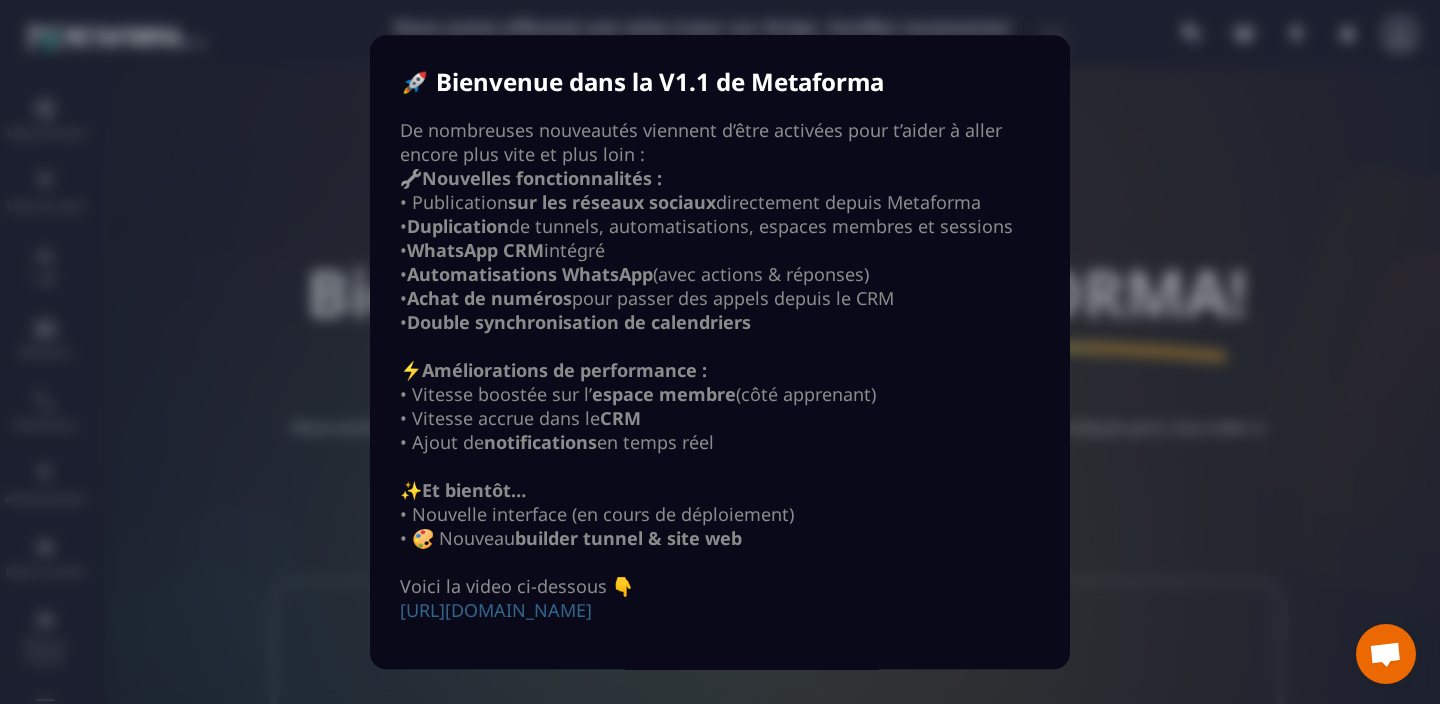 click on "[URL][DOMAIN_NAME]" at bounding box center [496, 610] 